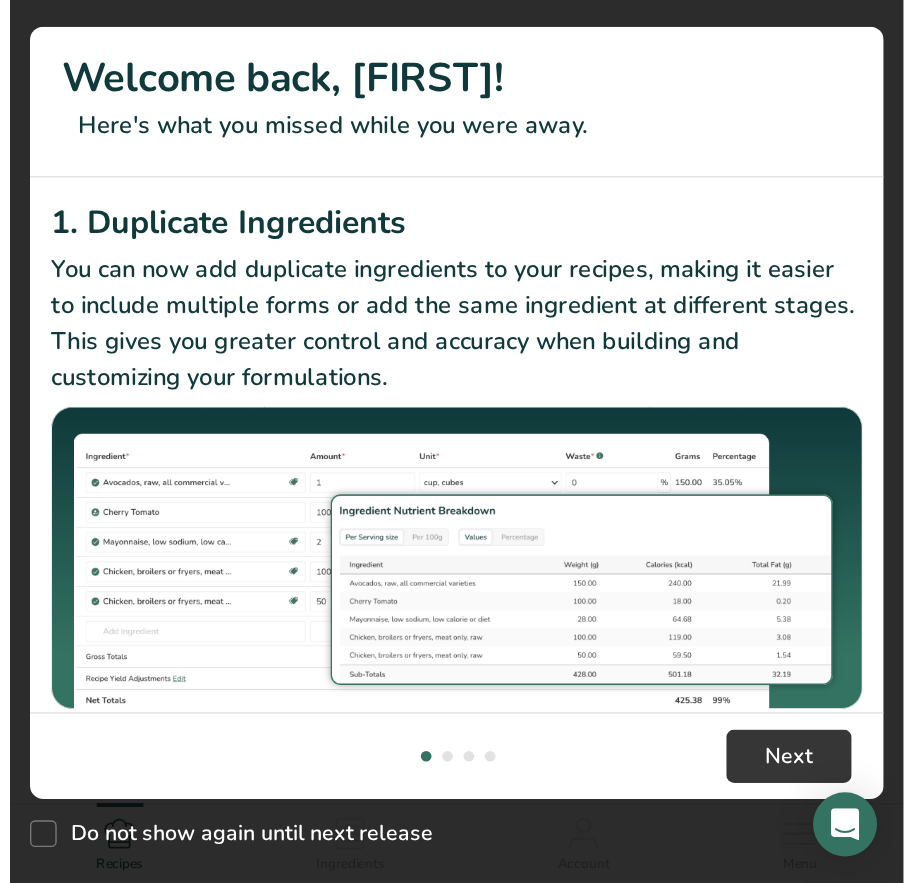 scroll, scrollTop: 0, scrollLeft: 0, axis: both 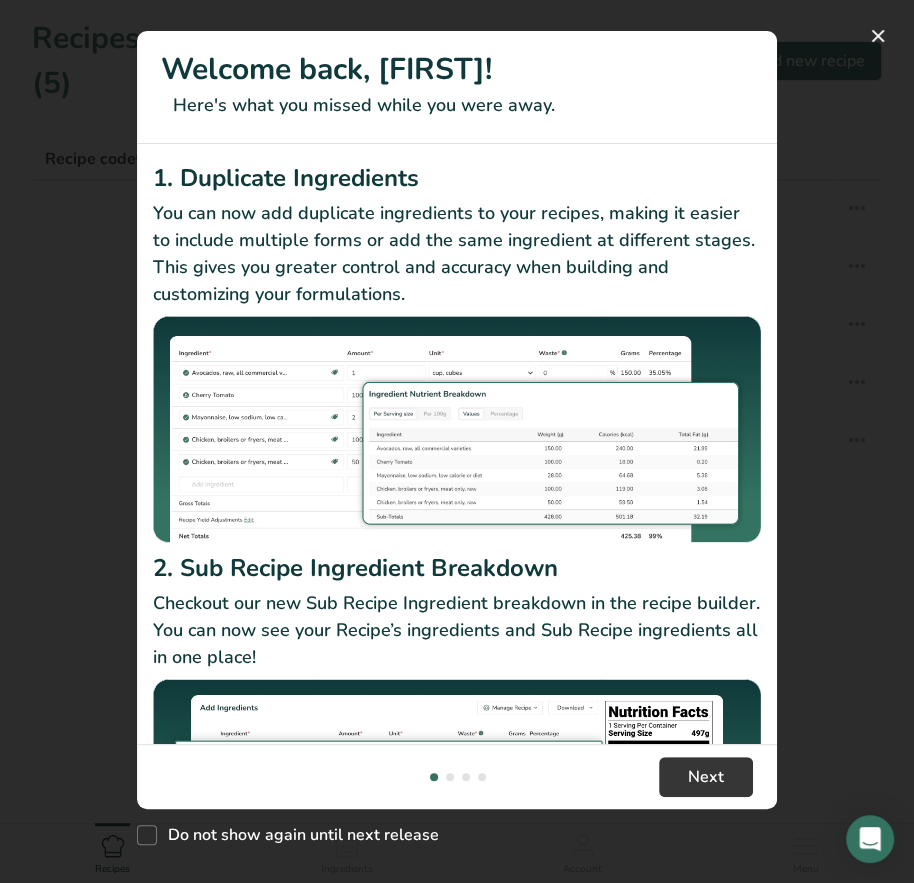 click at bounding box center [457, 441] 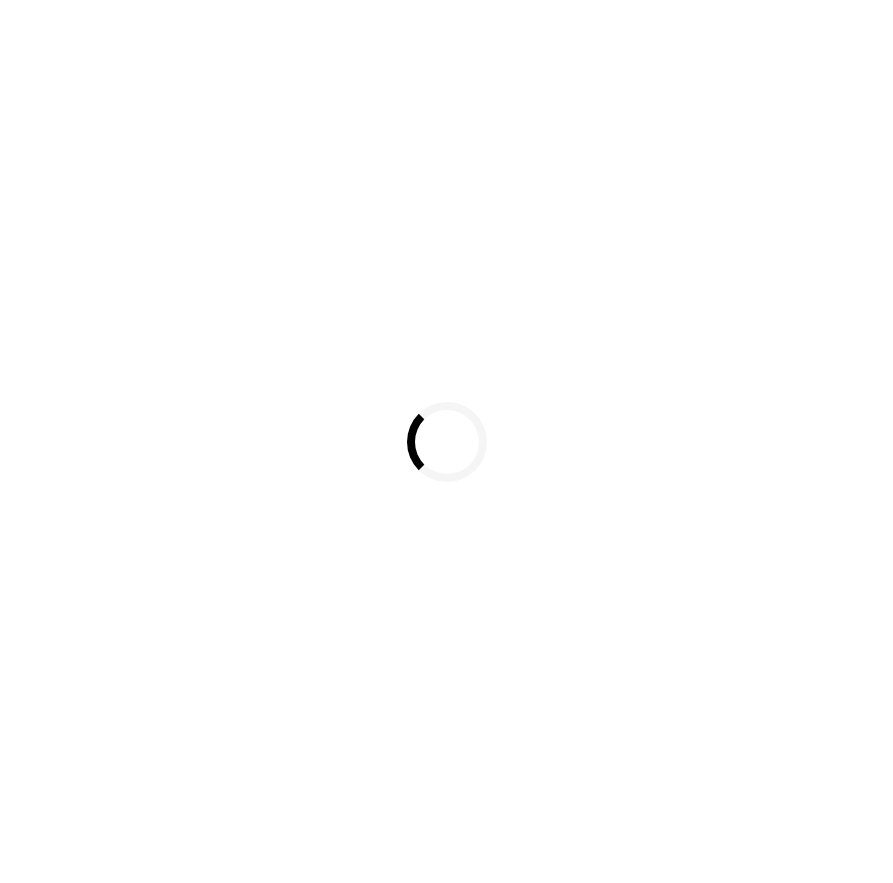 scroll, scrollTop: 0, scrollLeft: 0, axis: both 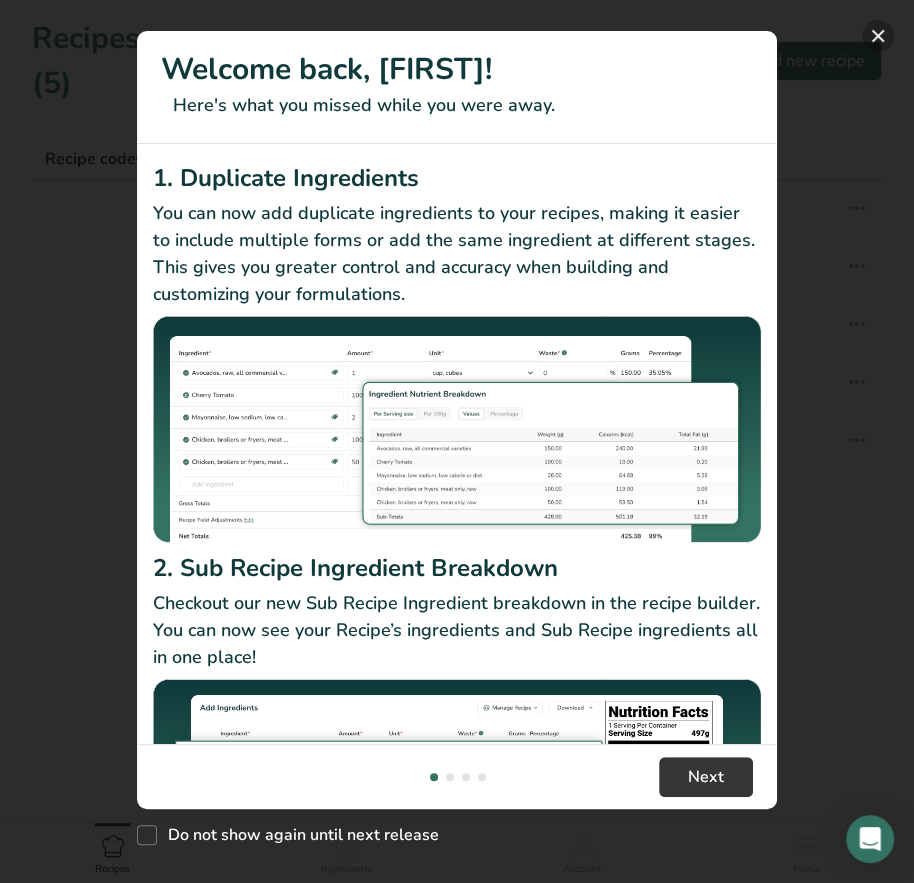 click at bounding box center [878, 36] 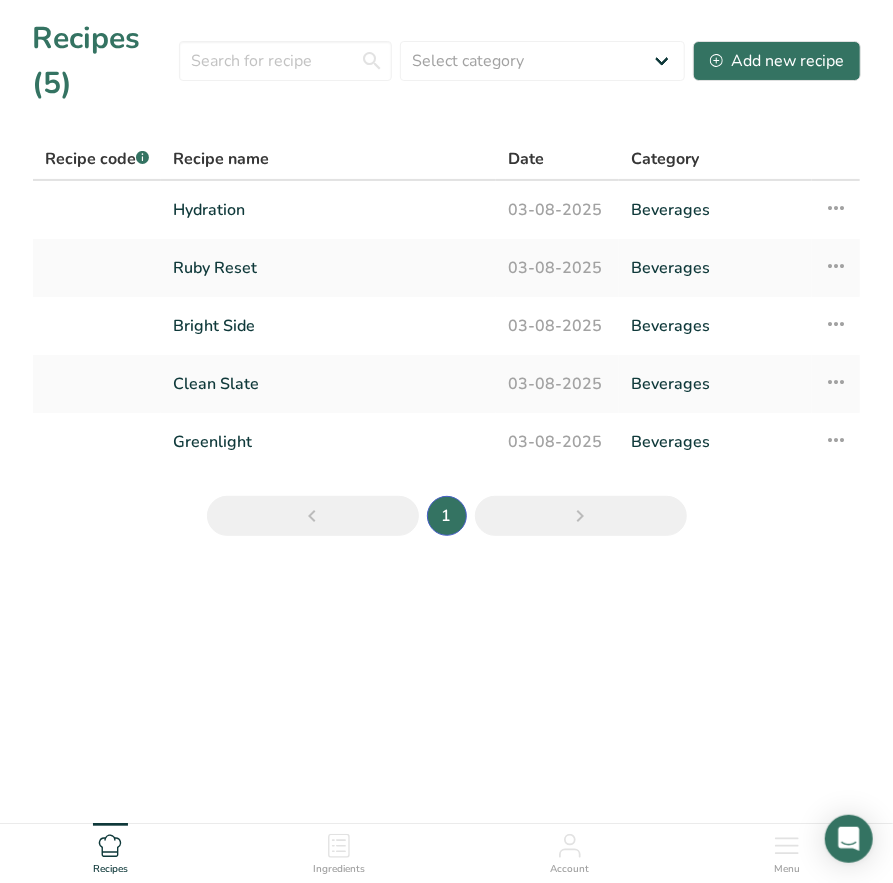 click on "Recipes (5)
Select category
All
Baked Goods
Beverages
Confectionery
Cooked Meals, Salads, & Sauces
Dairy
Snacks
Add new recipe
Recipe code
.a-a{fill:#347362;}.b-a{fill:#fff;}          Recipe name   Date   Category
Hydration
03-08-2025
Beverages
Recipe Setup       Delete Recipe           Duplicate Recipe             Scale Recipe             Save as Sub-Recipe   .a-a{fill:#347362;}.b-a{fill:#fff;}                               Nutrition Breakdown                 Recipe Card
NEW
Amino Acids Pattern Report           Activity History
Ruby Reset
Recipe Setup" at bounding box center (446, 284) 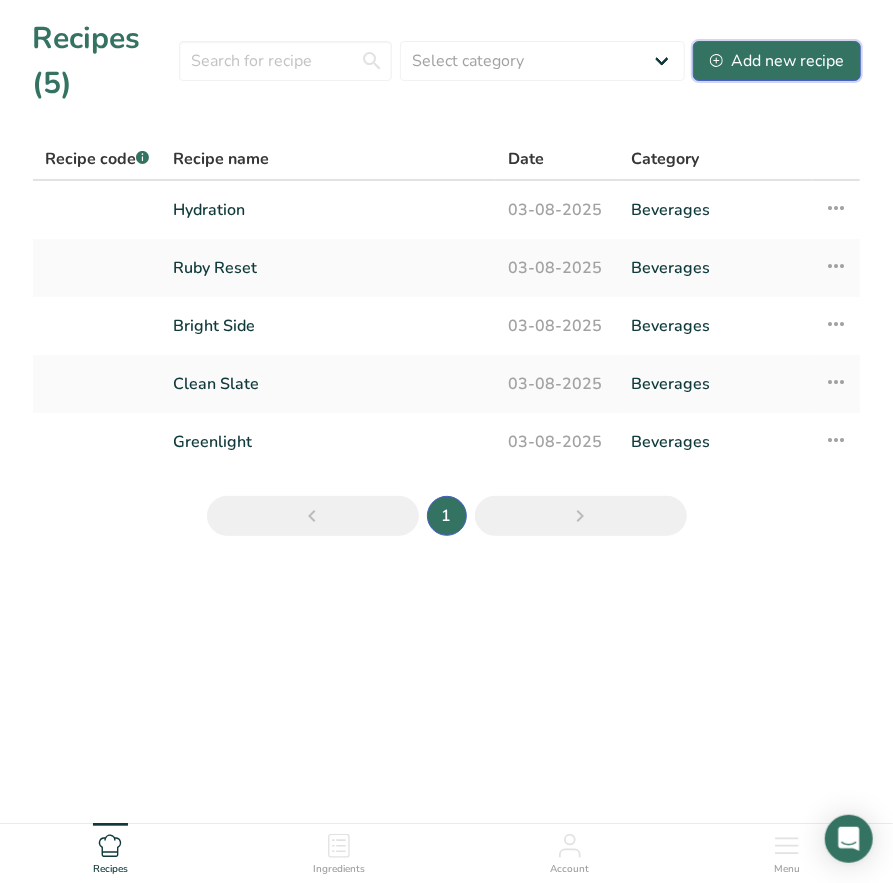 click on "Add new recipe" at bounding box center [777, 61] 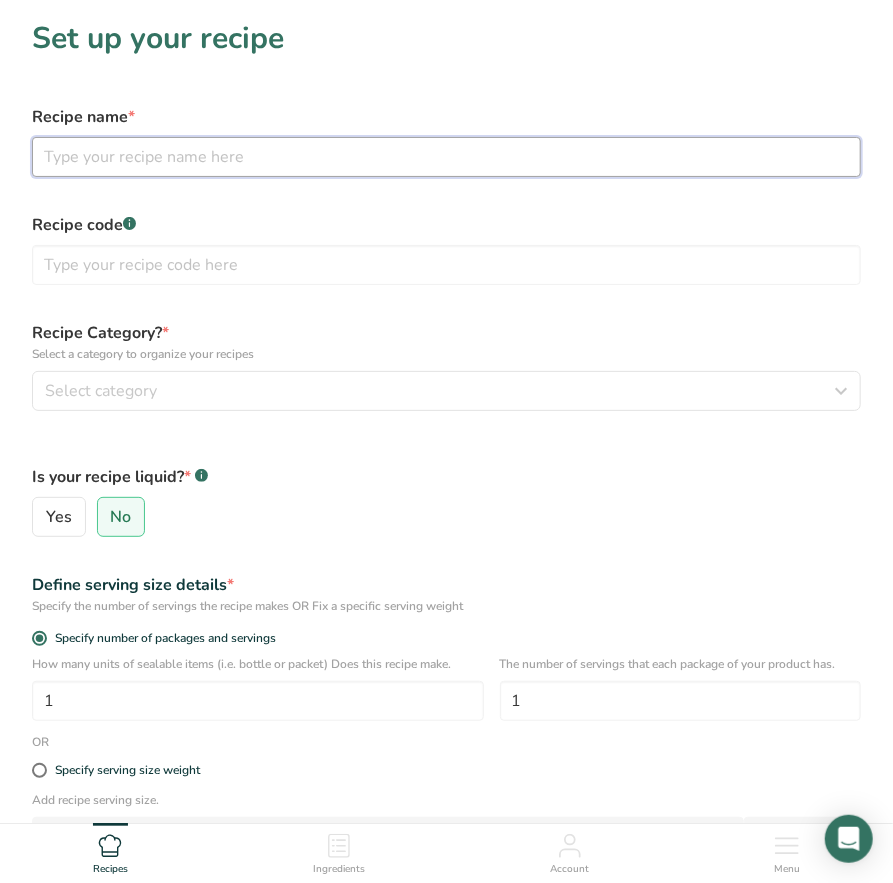 click at bounding box center (446, 157) 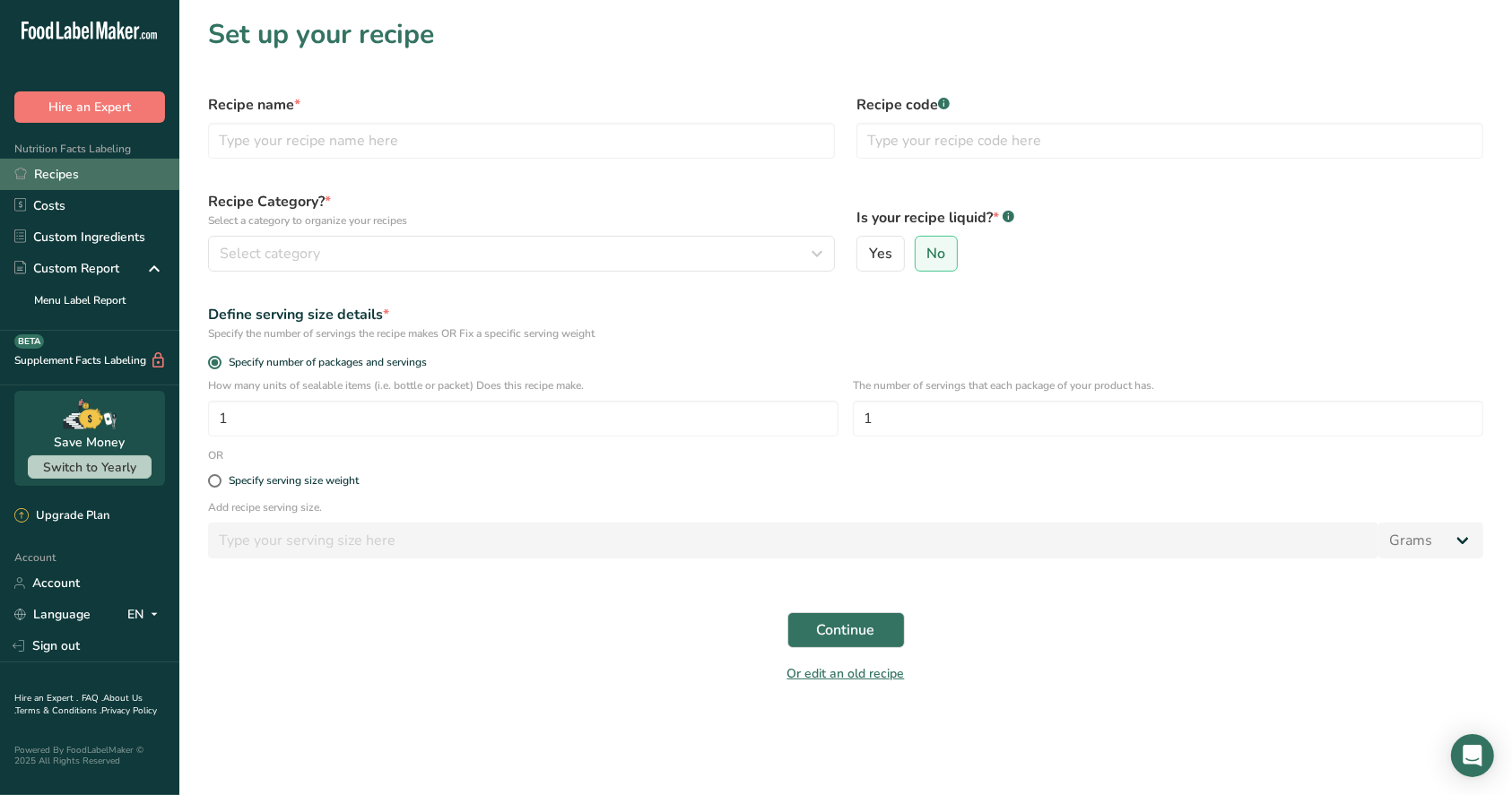 click on "Recipes" at bounding box center [90, 174] 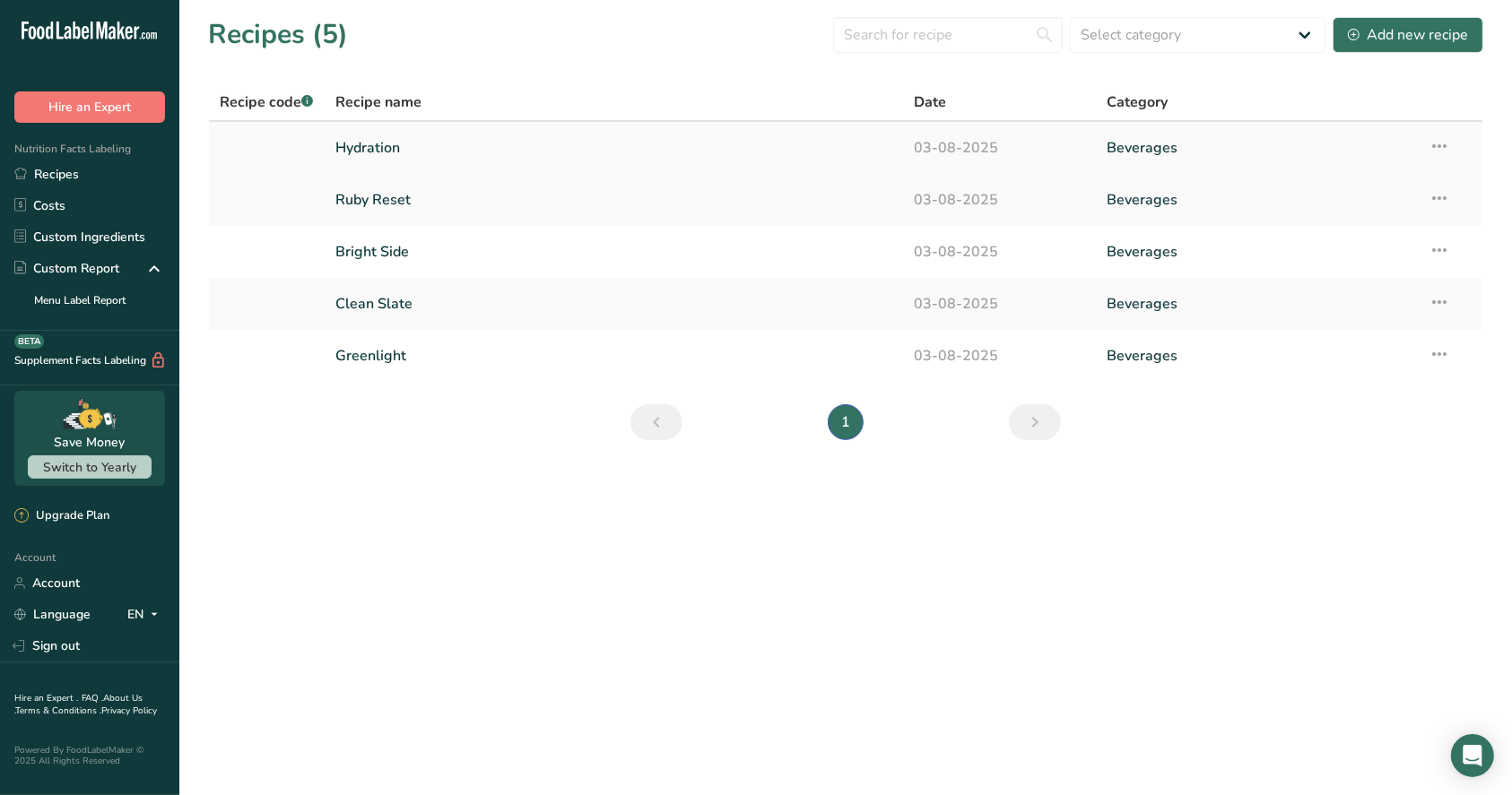 click at bounding box center (1439, 146) 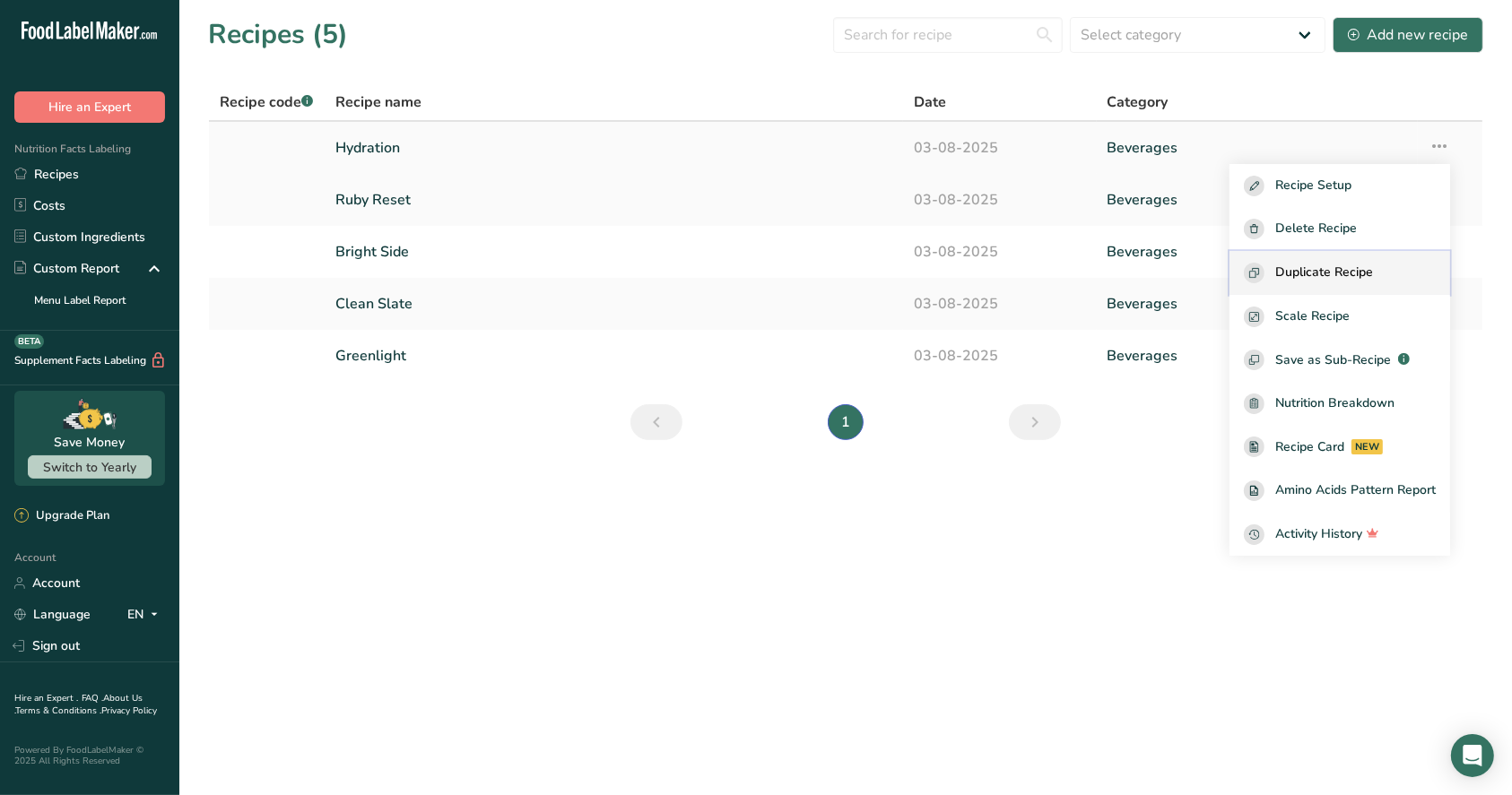 click on "Duplicate Recipe" at bounding box center (1340, 272) 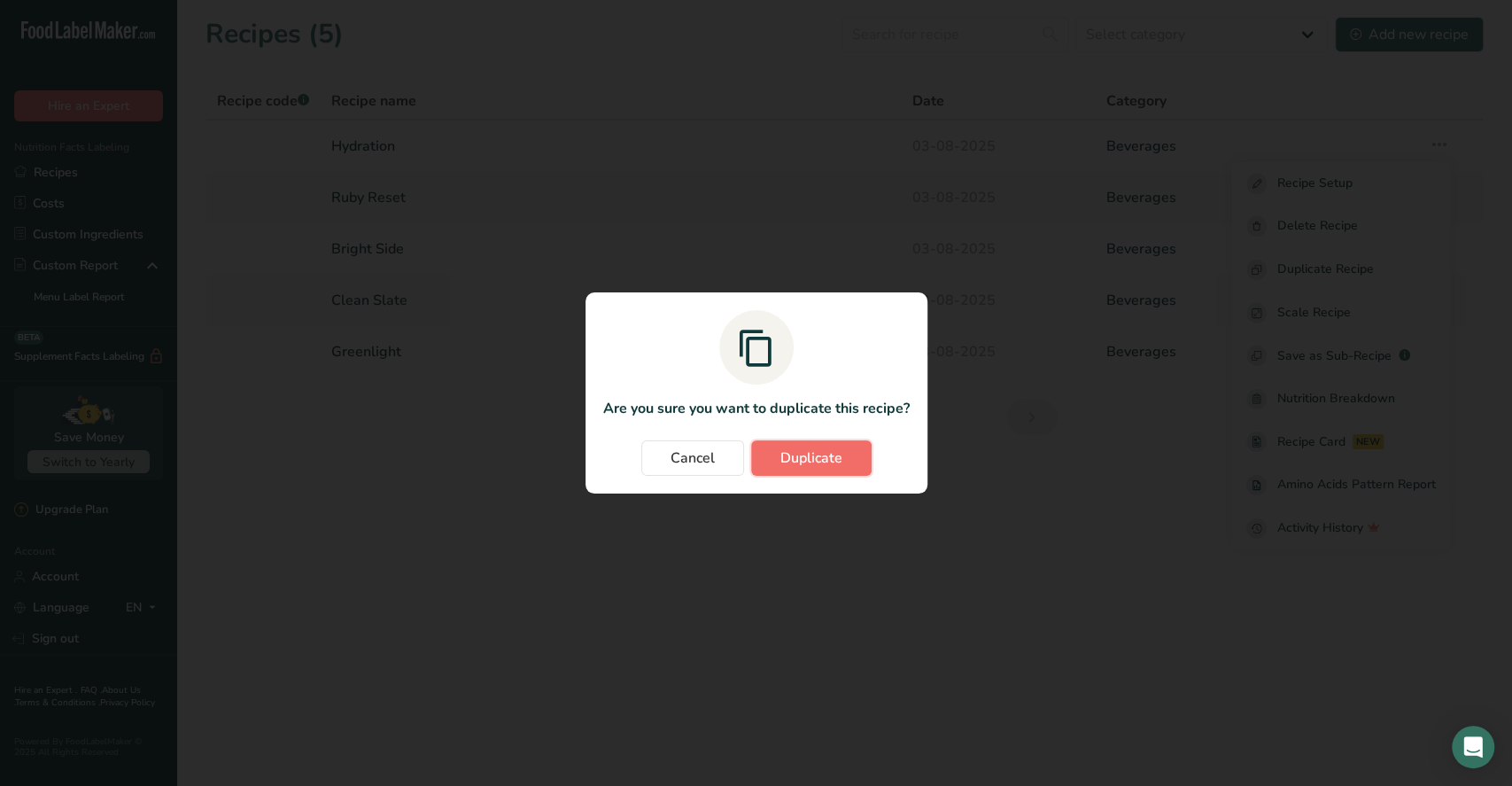 click on "Duplicate" at bounding box center [811, 458] 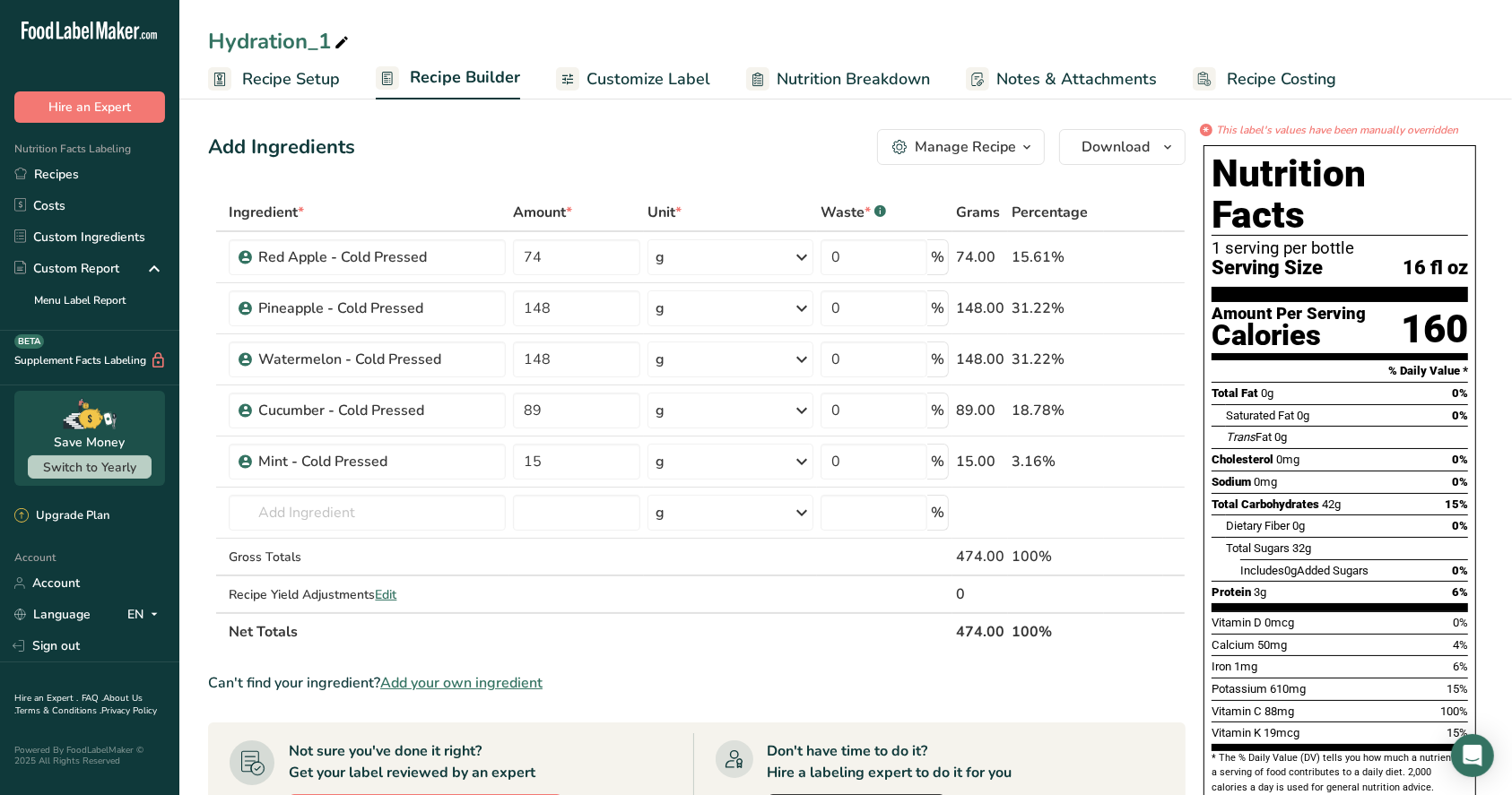 click at bounding box center [342, 43] 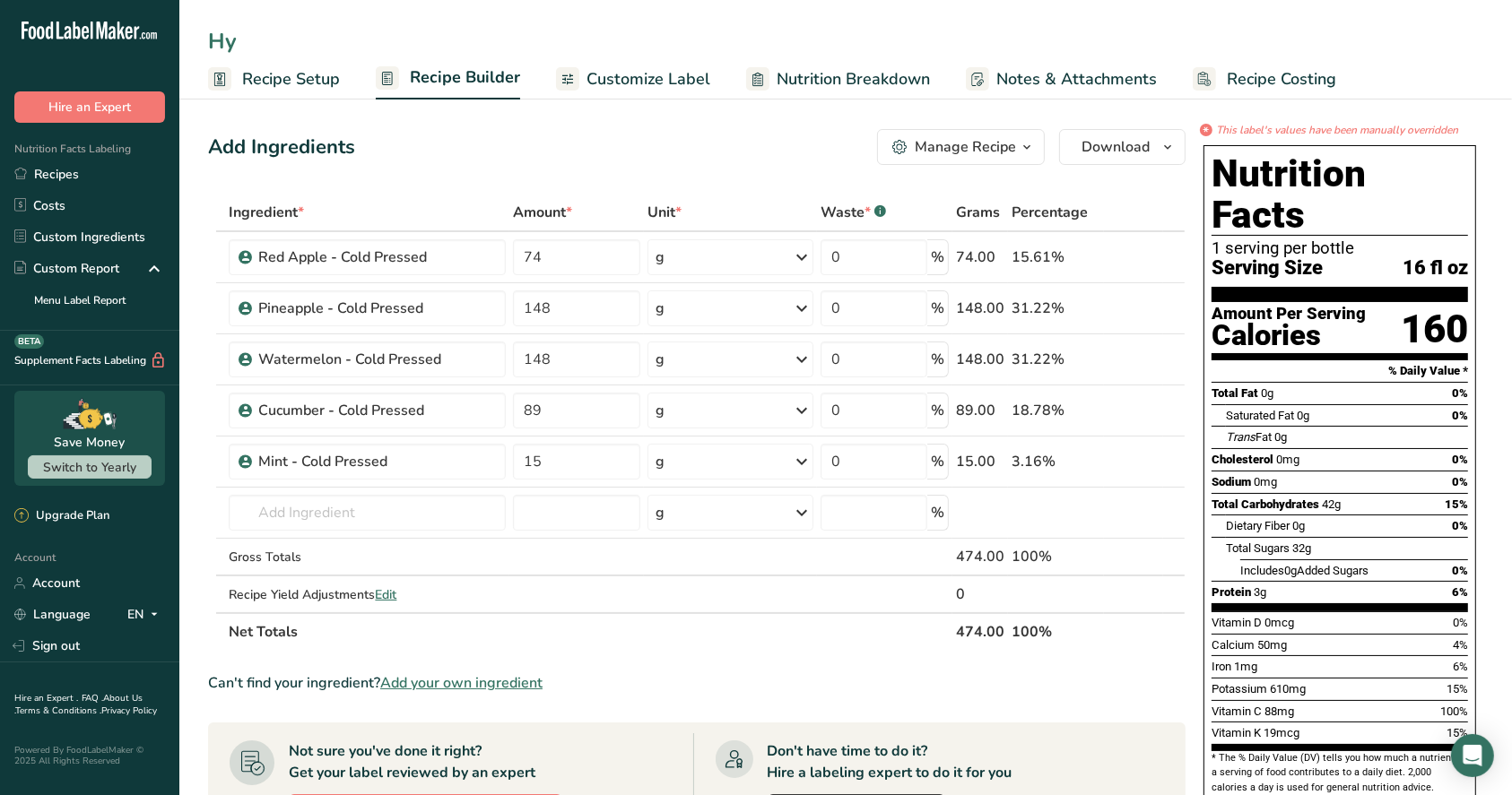 type on "H" 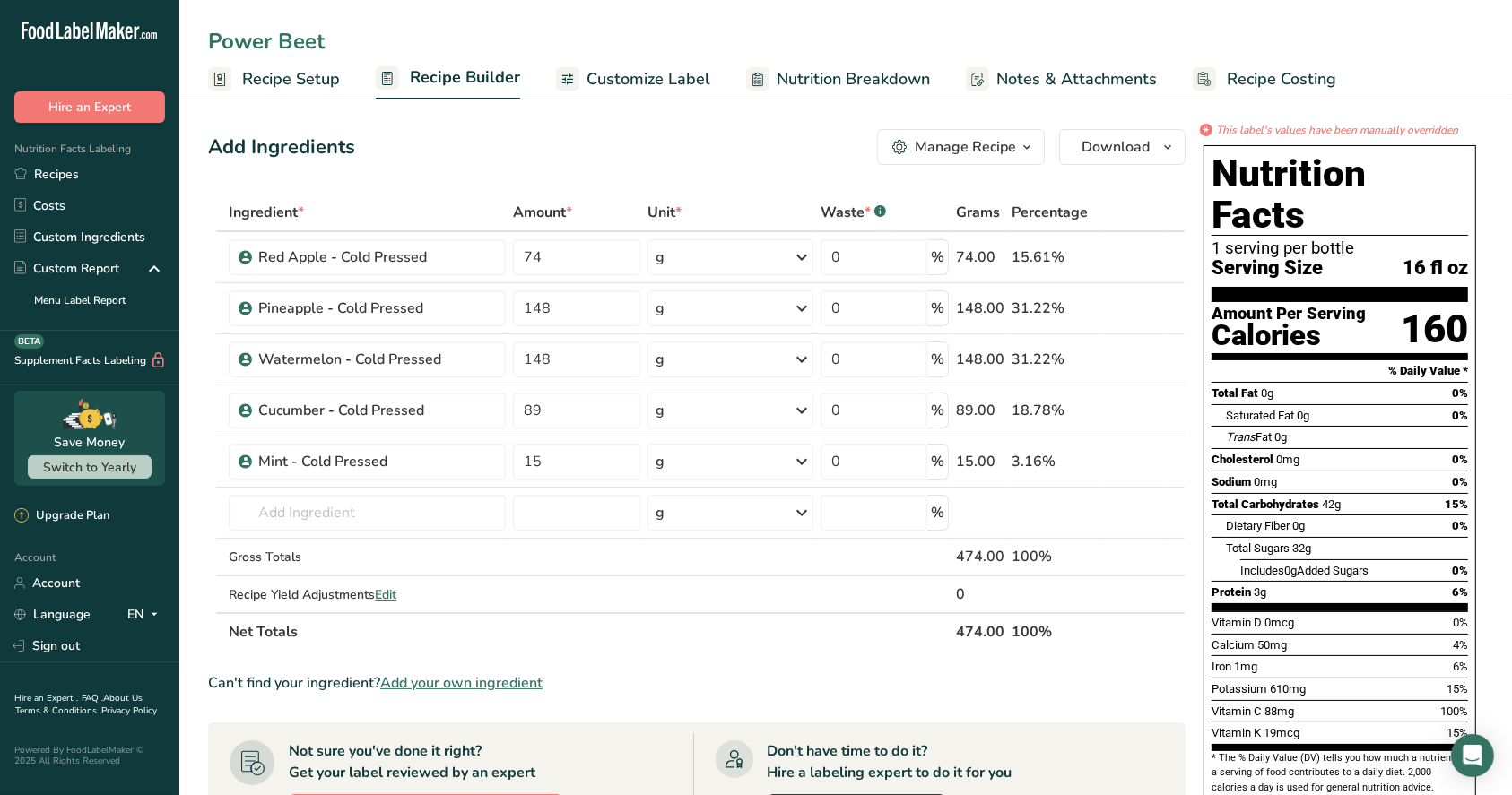 type on "Power Beet" 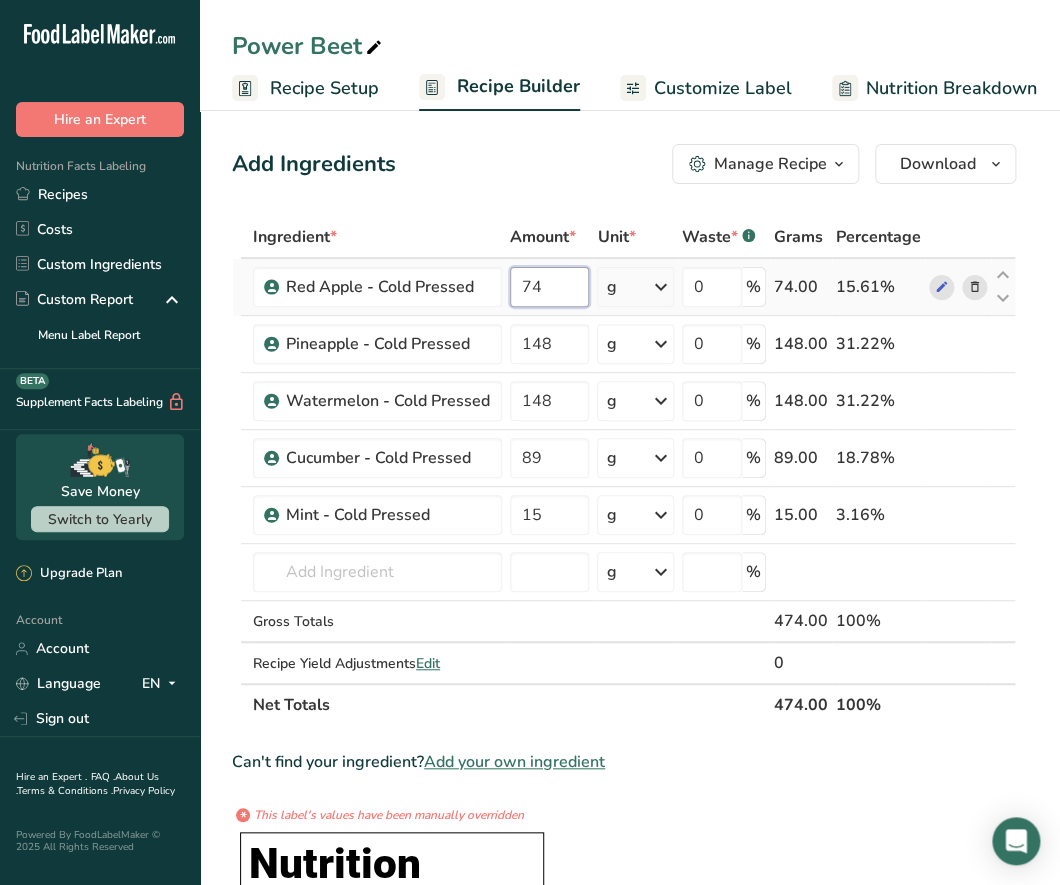 click on "74" at bounding box center (549, 287) 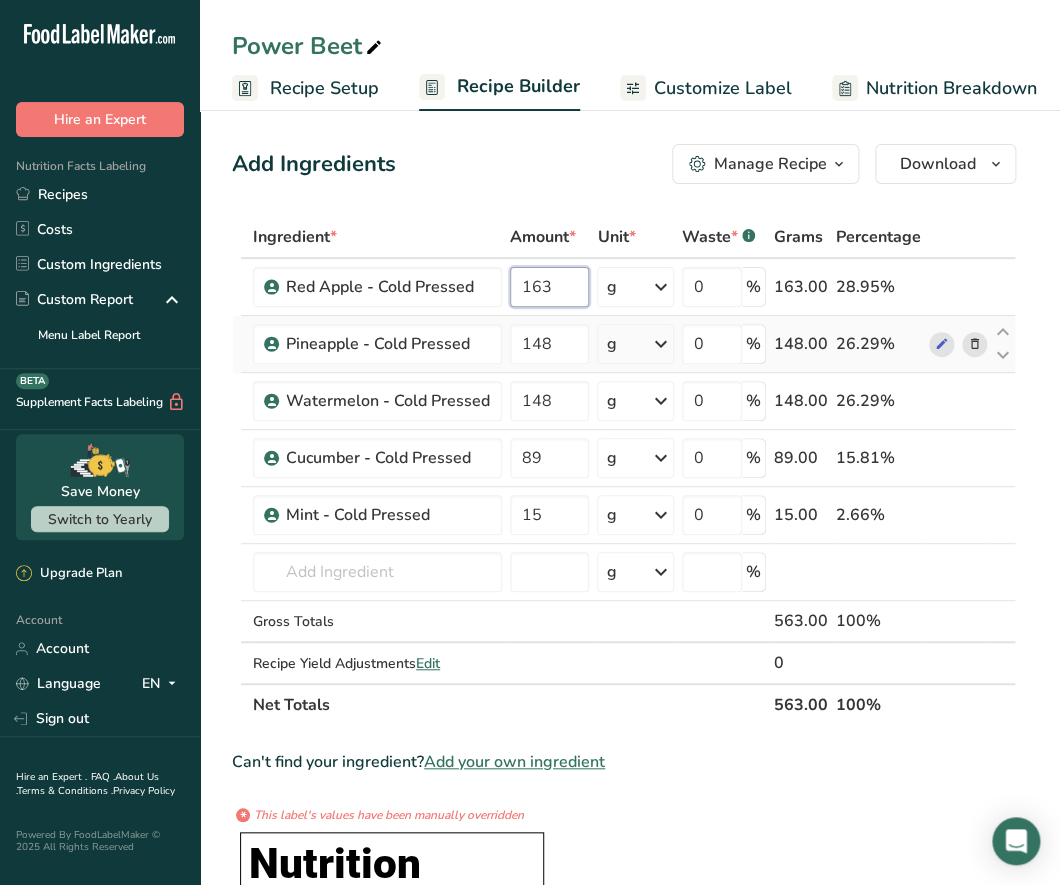 type on "163" 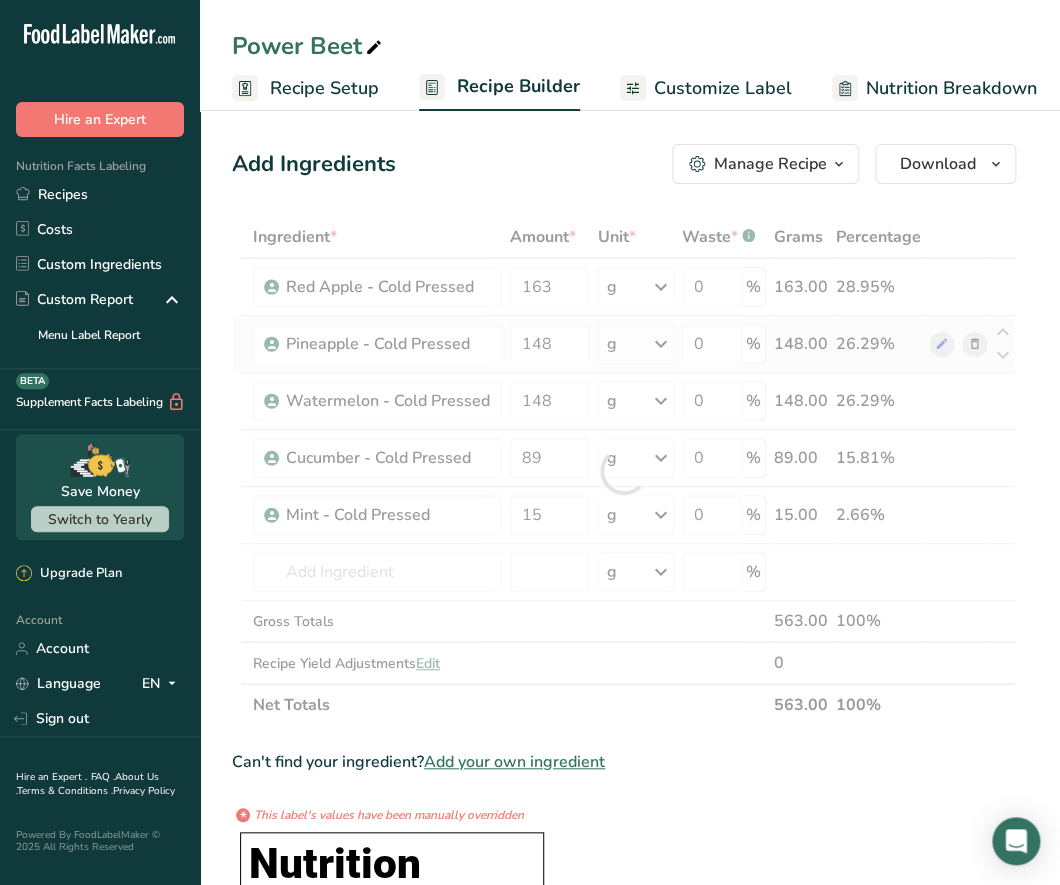 click on "Ingredient *
Amount *
Unit *
Waste *   .a-a{fill:#347362;}.b-a{fill:#fff;}          Grams
Percentage
Red Apple - Cold Pressed
163
g
Weight Units
g
kg
mg
See more
Volume Units
l
mL
fl oz
See more
0
%
163.00
28.95%
Pineapple - Cold Pressed
148
g
Weight Units
g
kg
mg
See more
Volume Units
l
mL
fl oz
See more
0
%
148.00
26.29%
Watermelon - Cold Pressed" at bounding box center (624, 471) 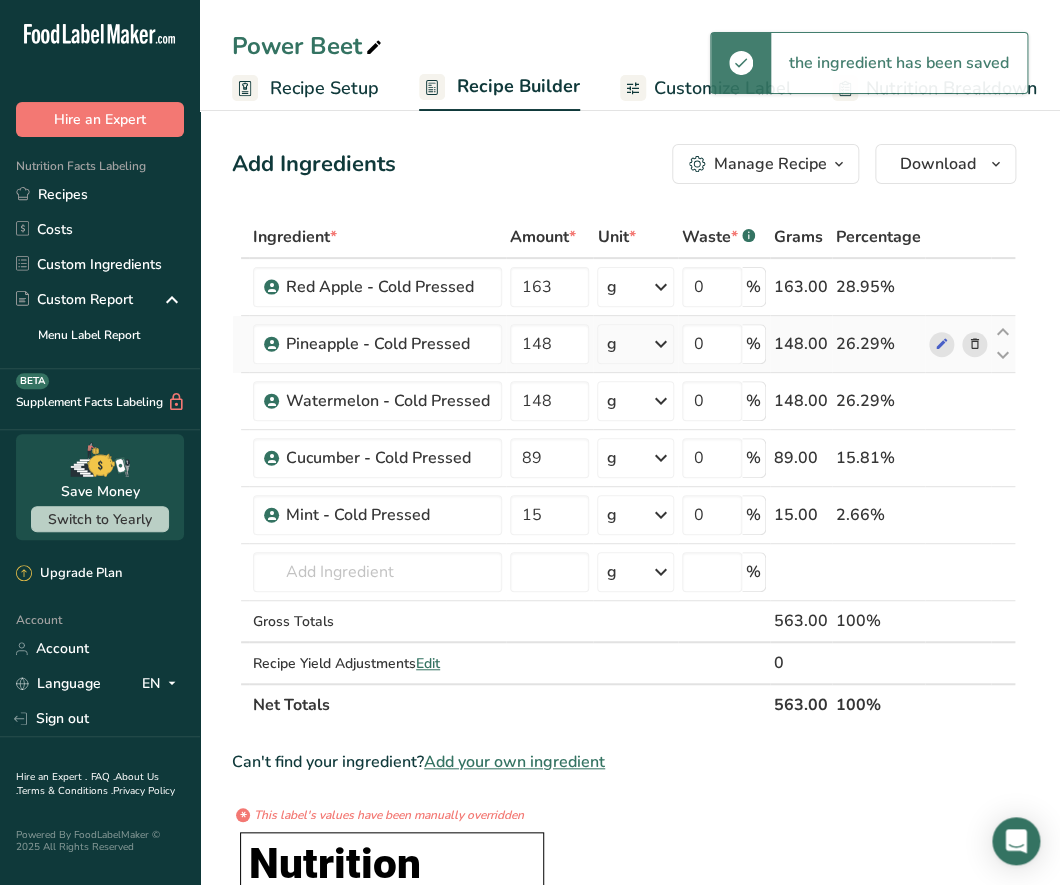 click at bounding box center [974, 344] 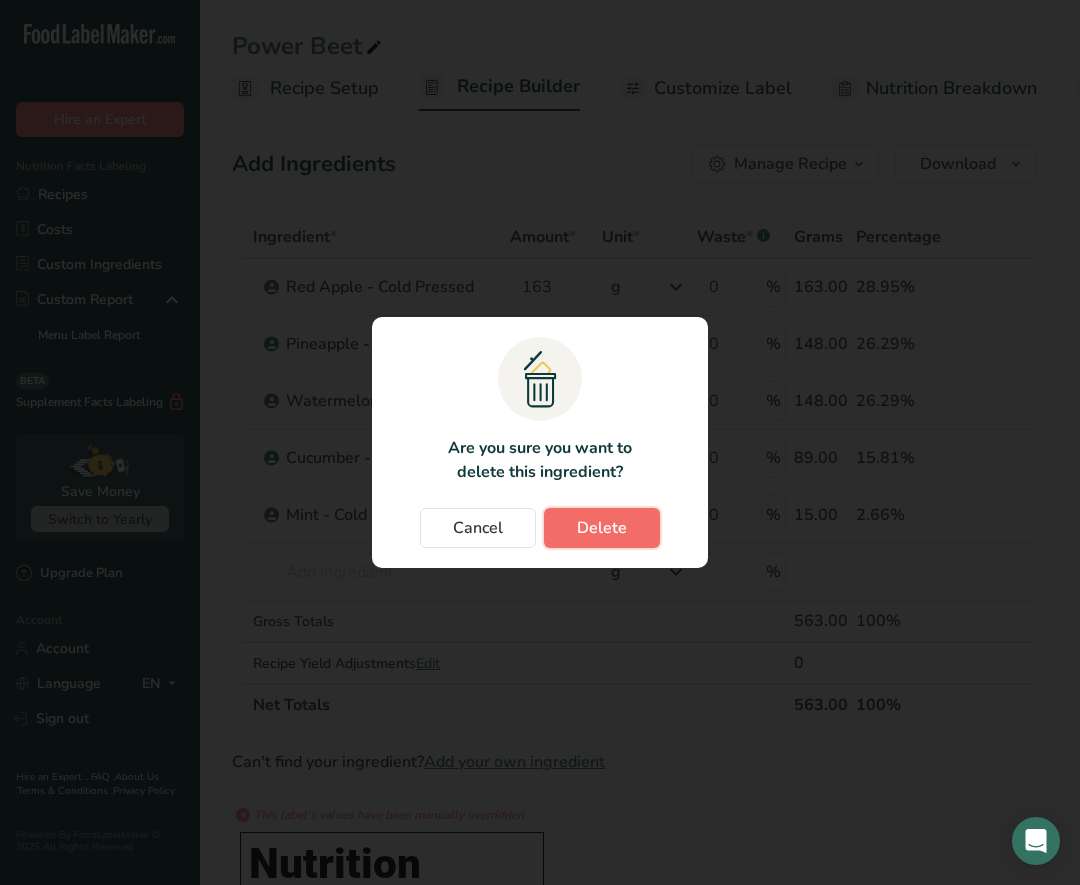 click on "Delete" at bounding box center [602, 528] 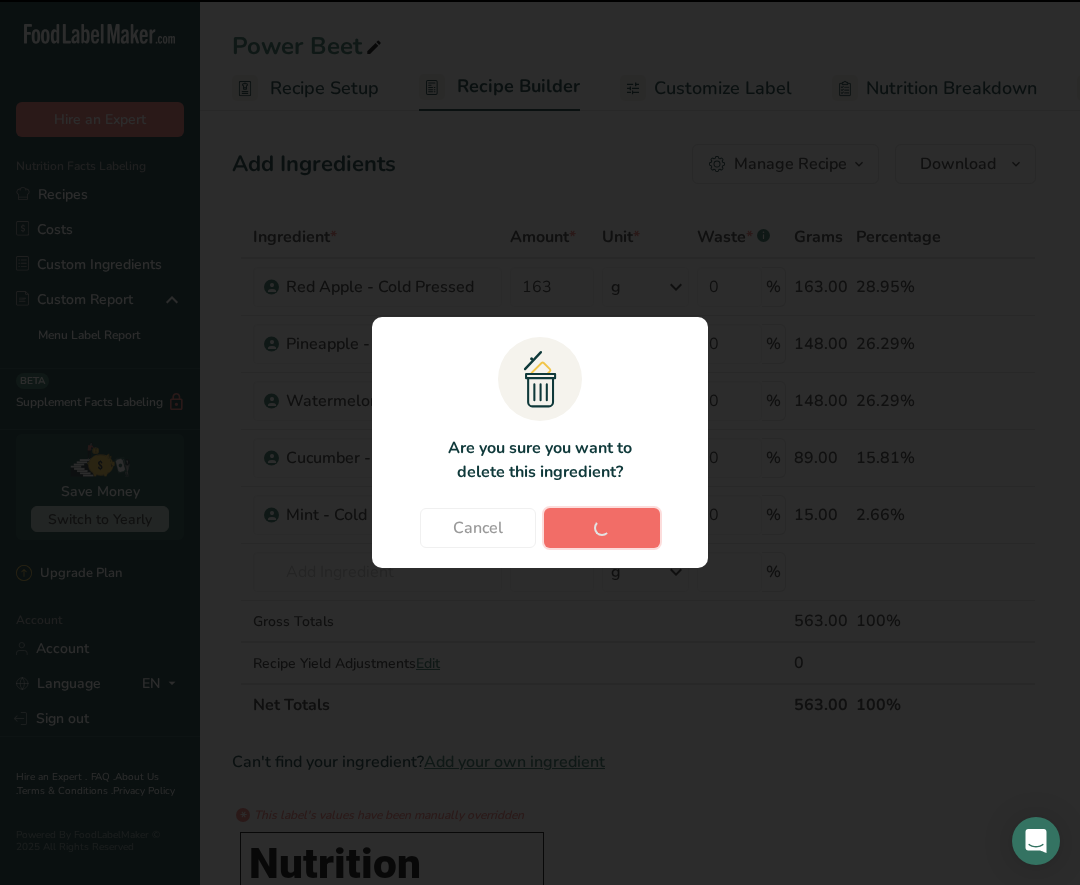 type on "89" 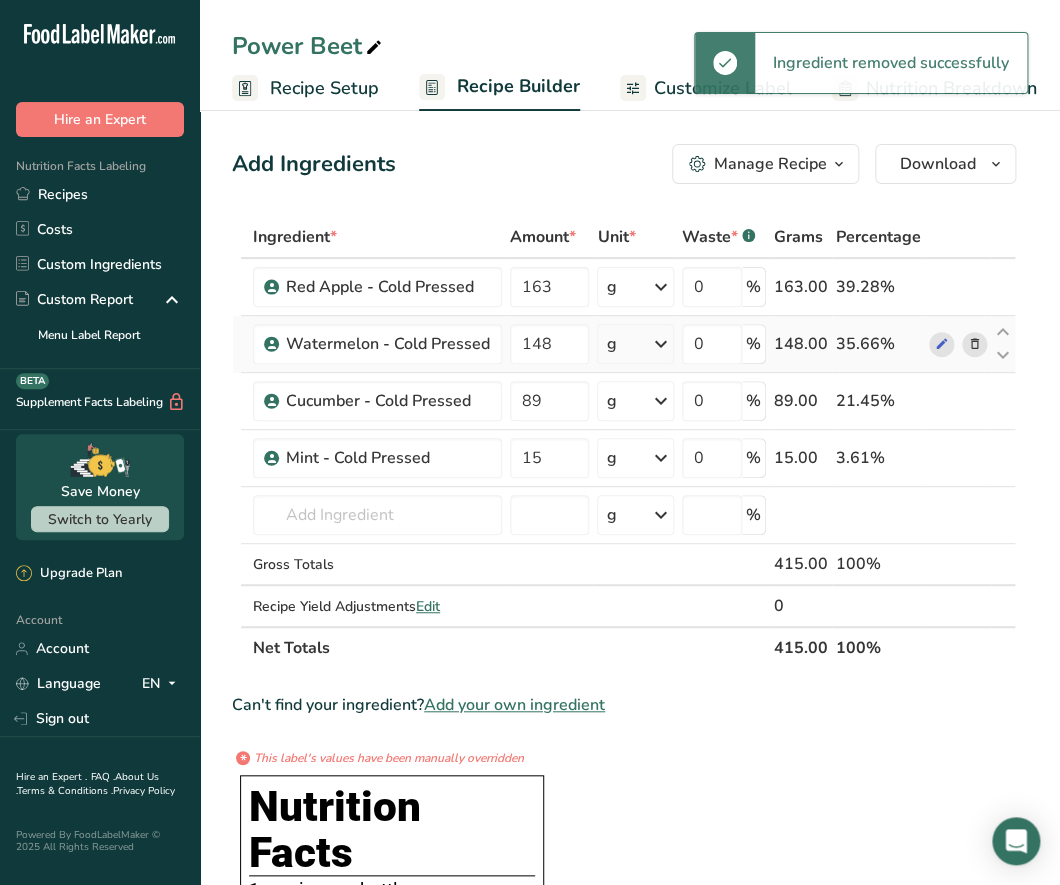 click at bounding box center [974, 344] 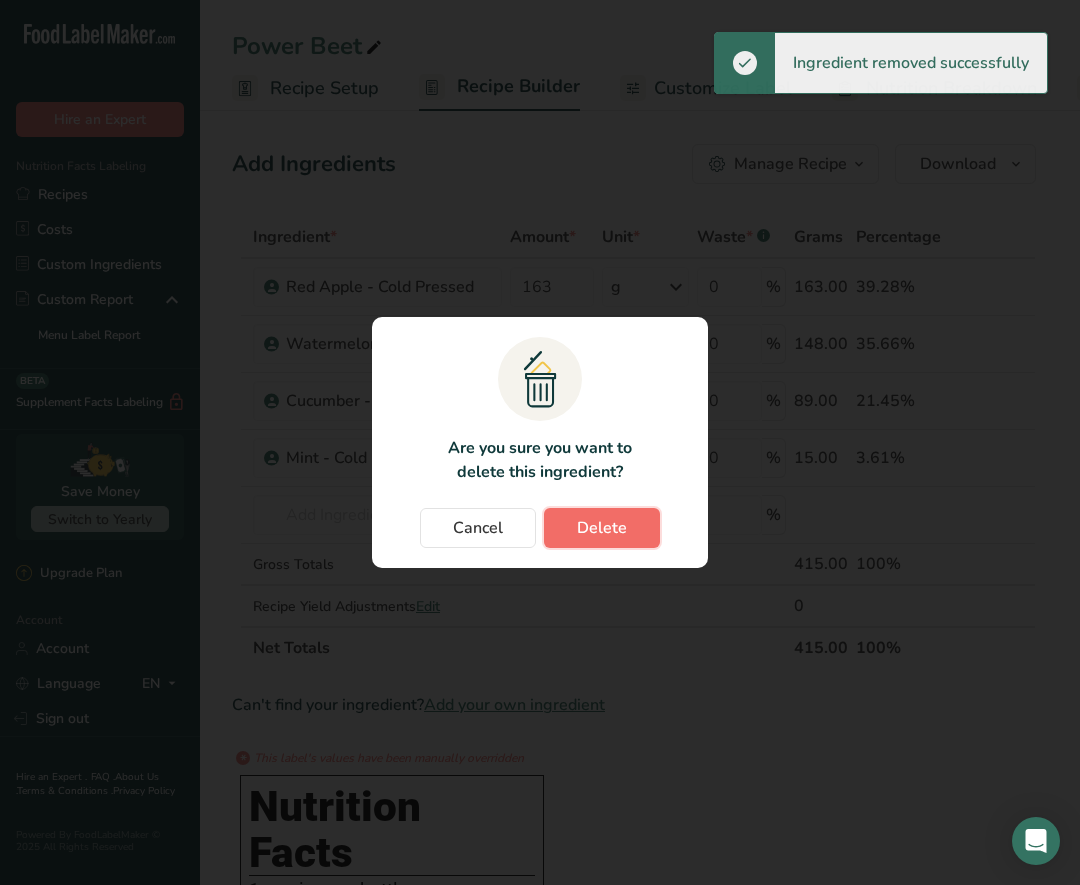 click on "Delete" at bounding box center (602, 528) 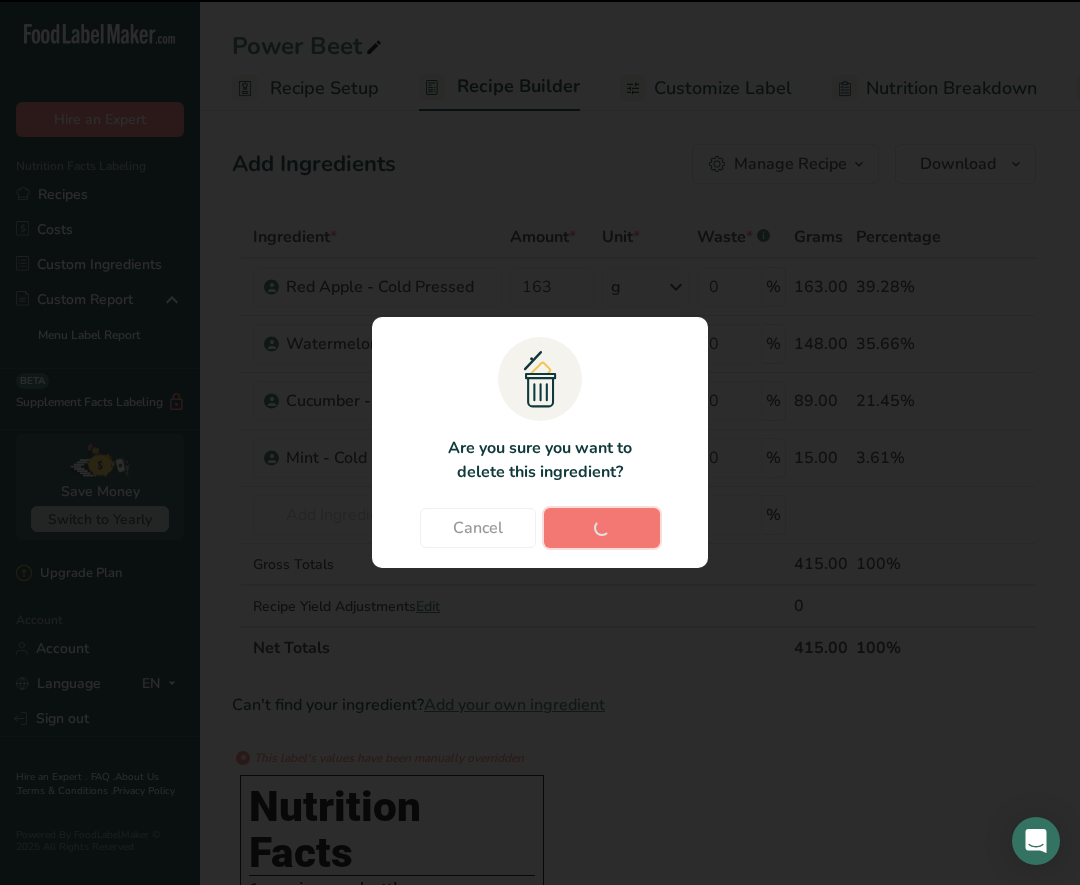type on "89" 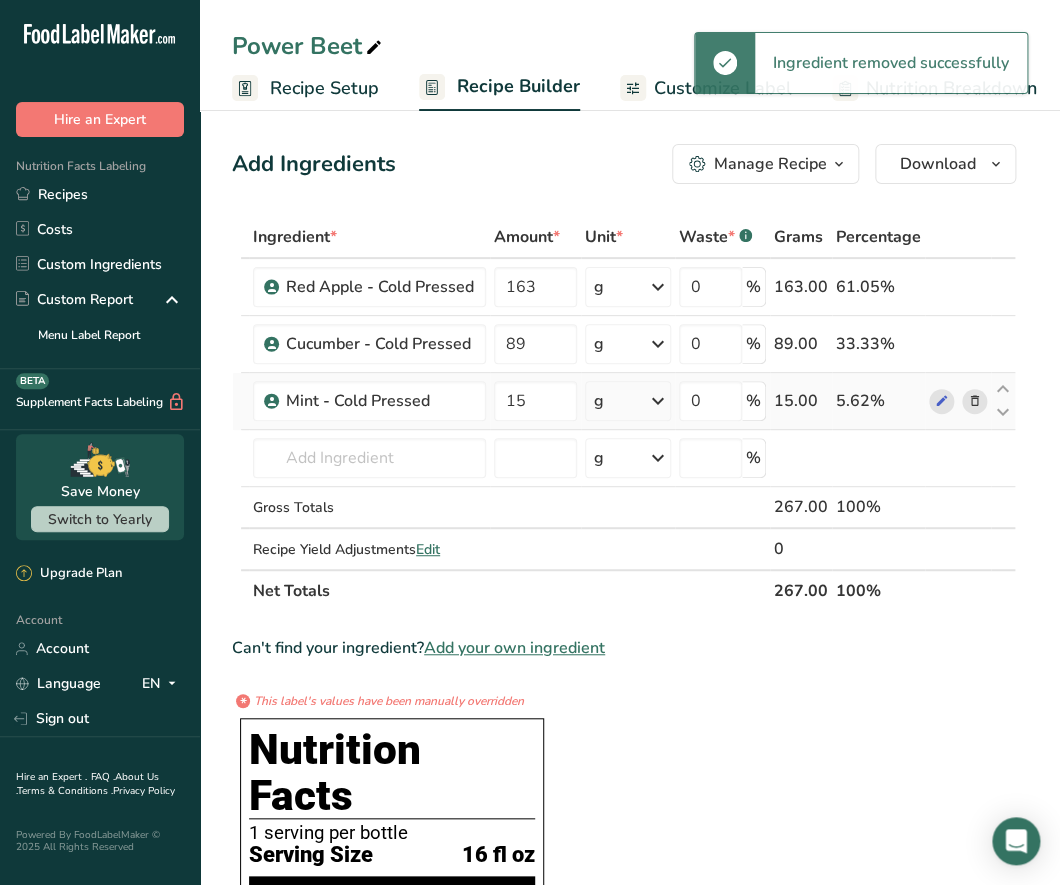 click at bounding box center (974, 401) 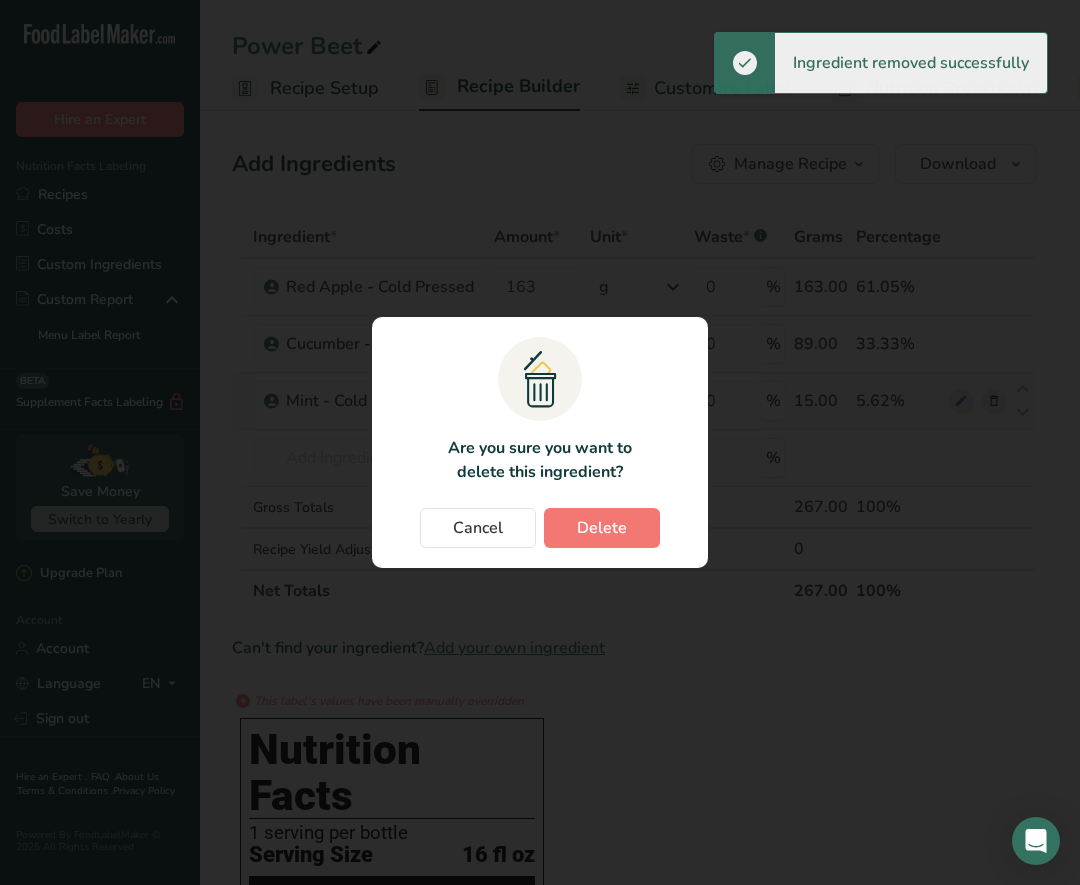 click at bounding box center (540, 442) 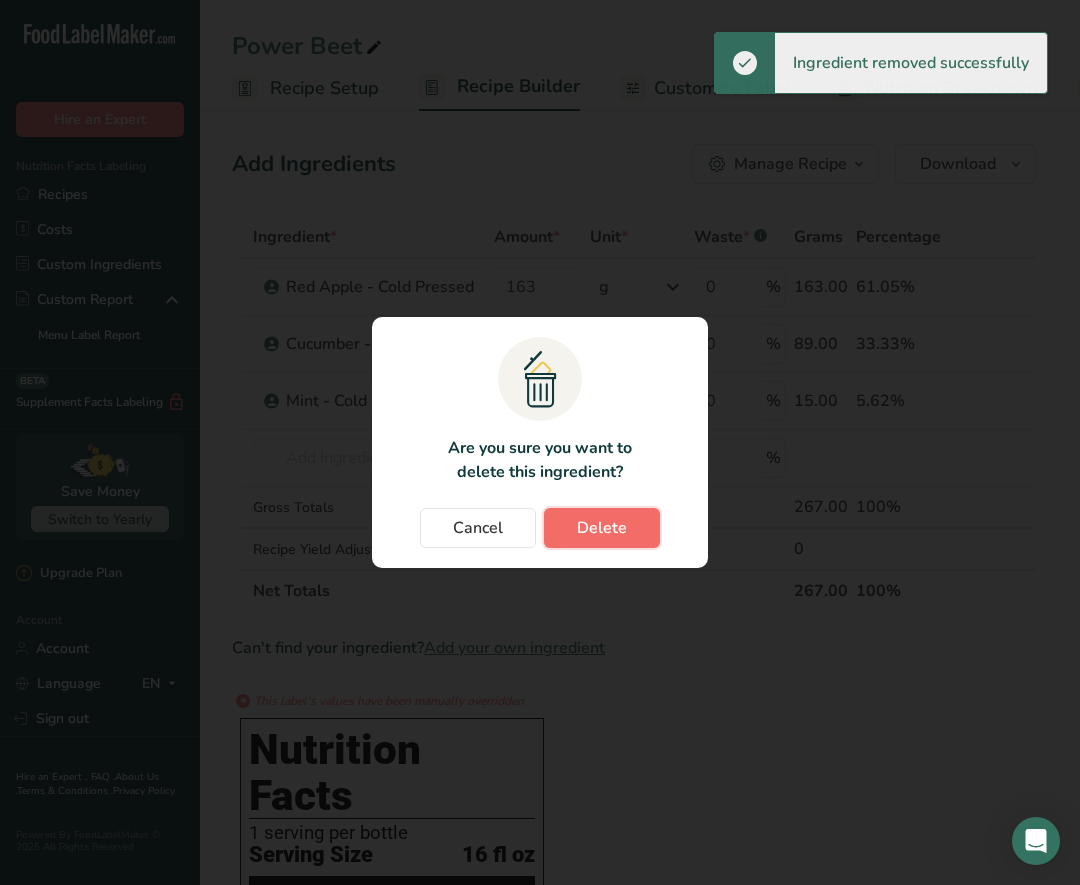 click on "Delete" at bounding box center [602, 528] 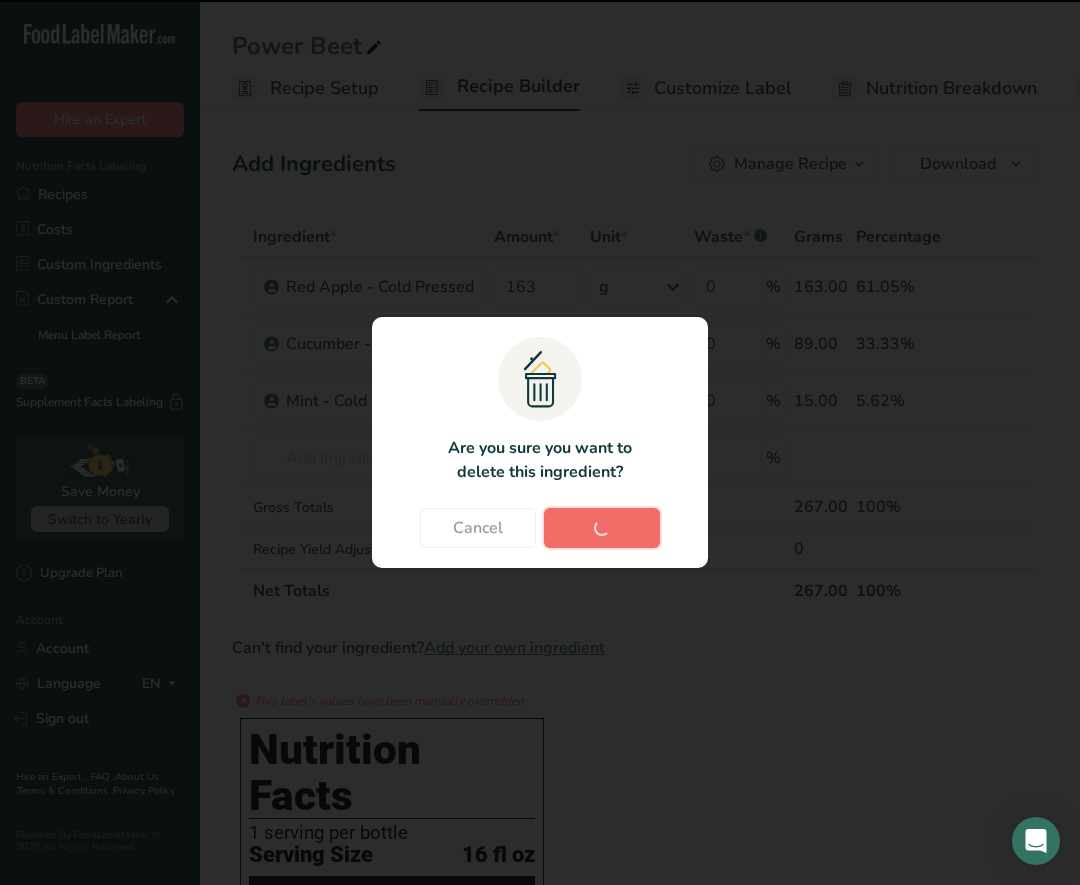 type 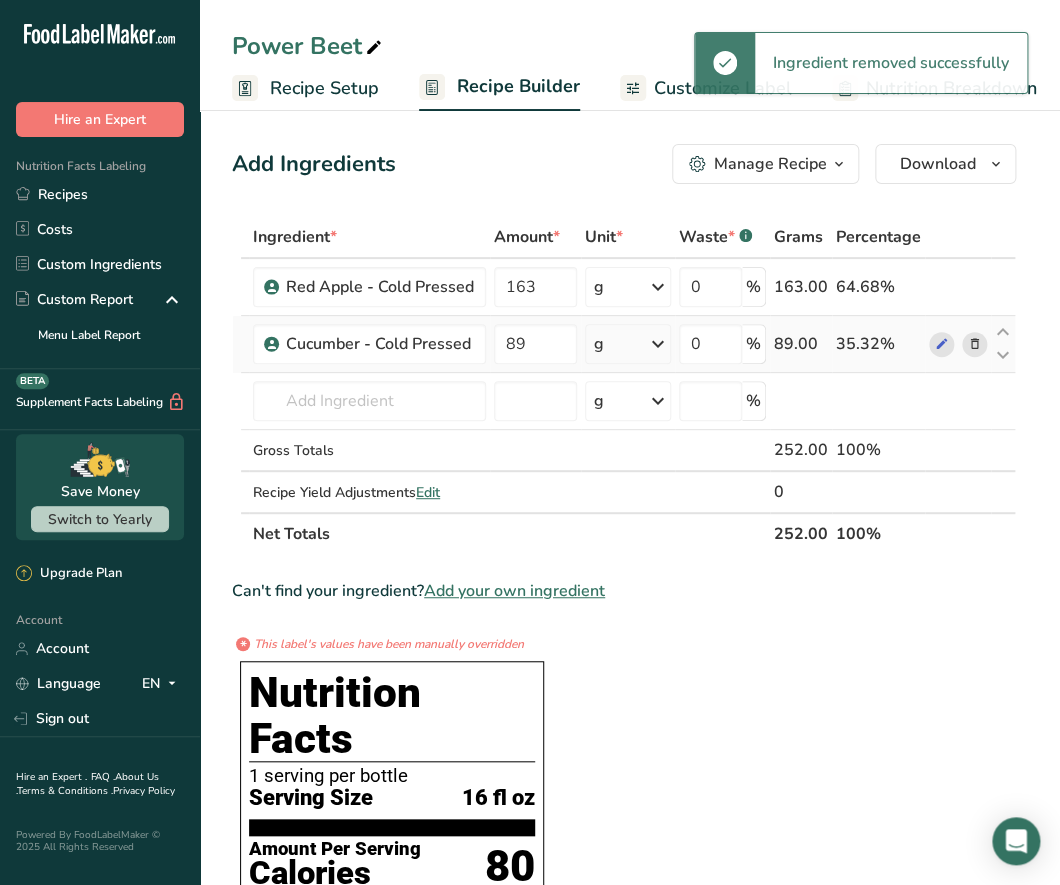 click at bounding box center [974, 344] 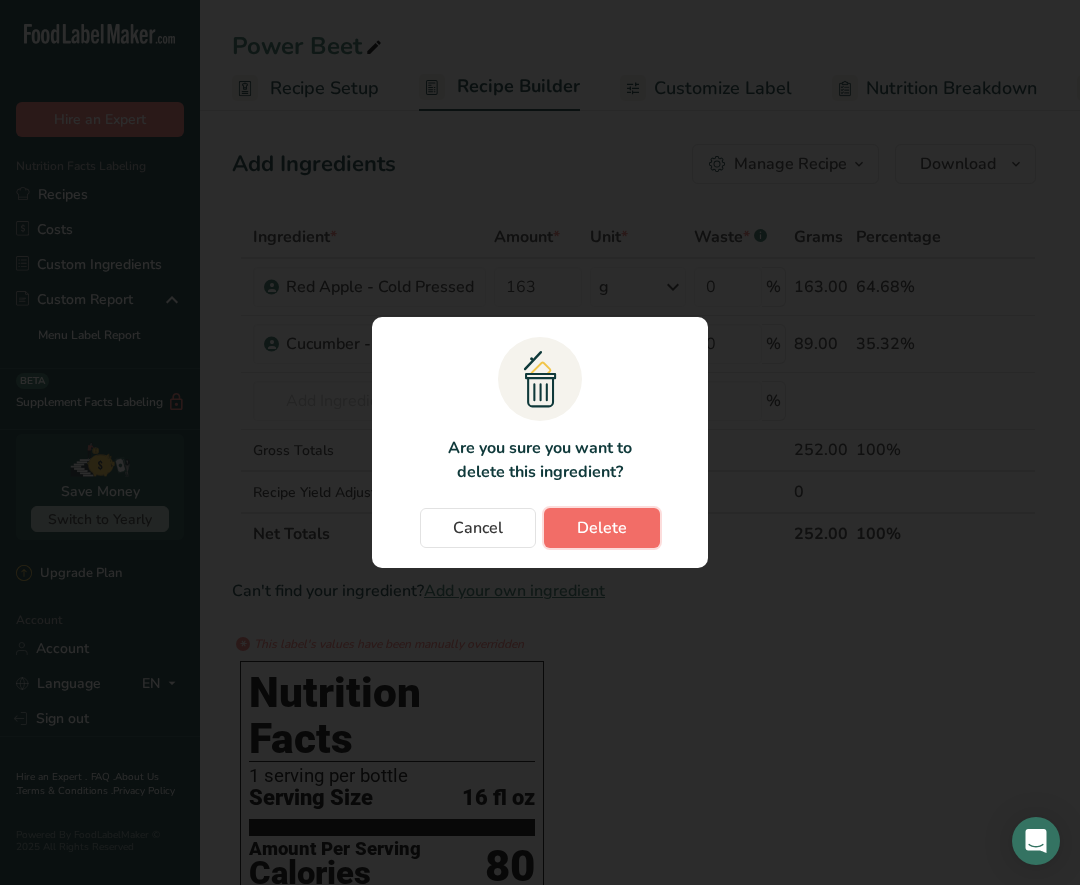 click on "Delete" at bounding box center [602, 528] 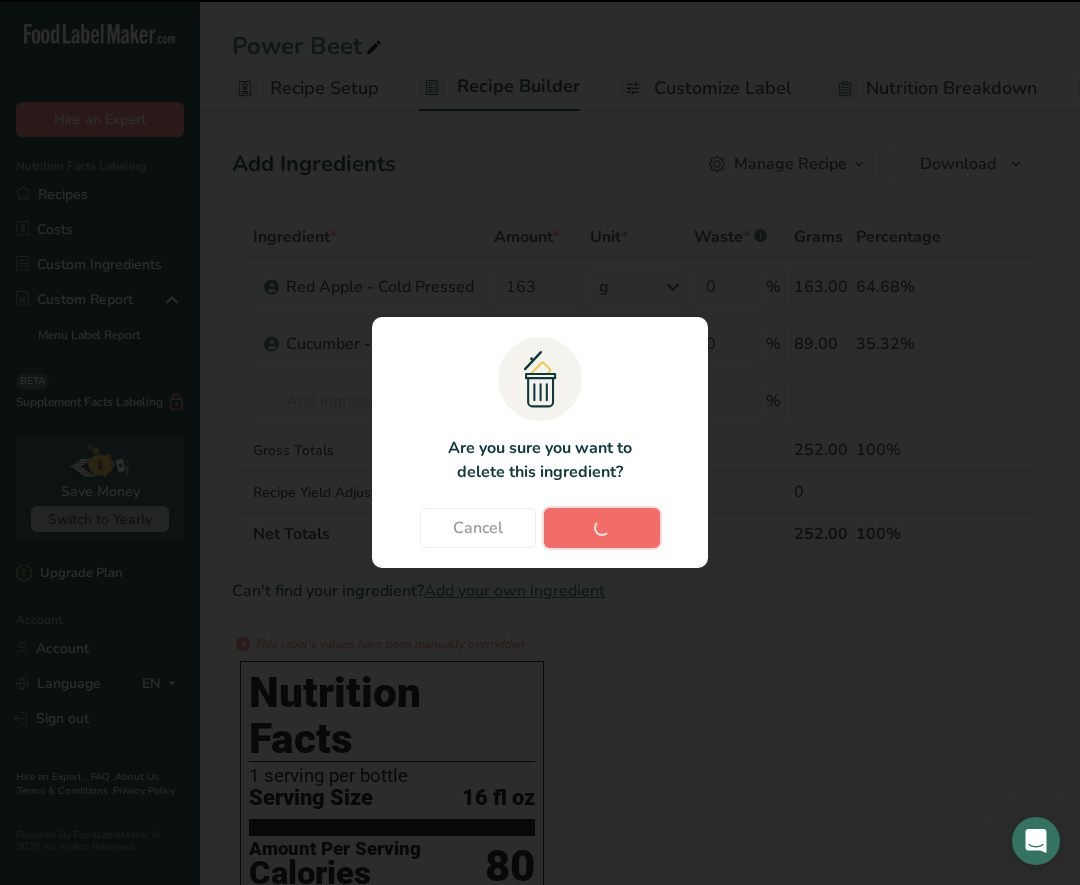 type 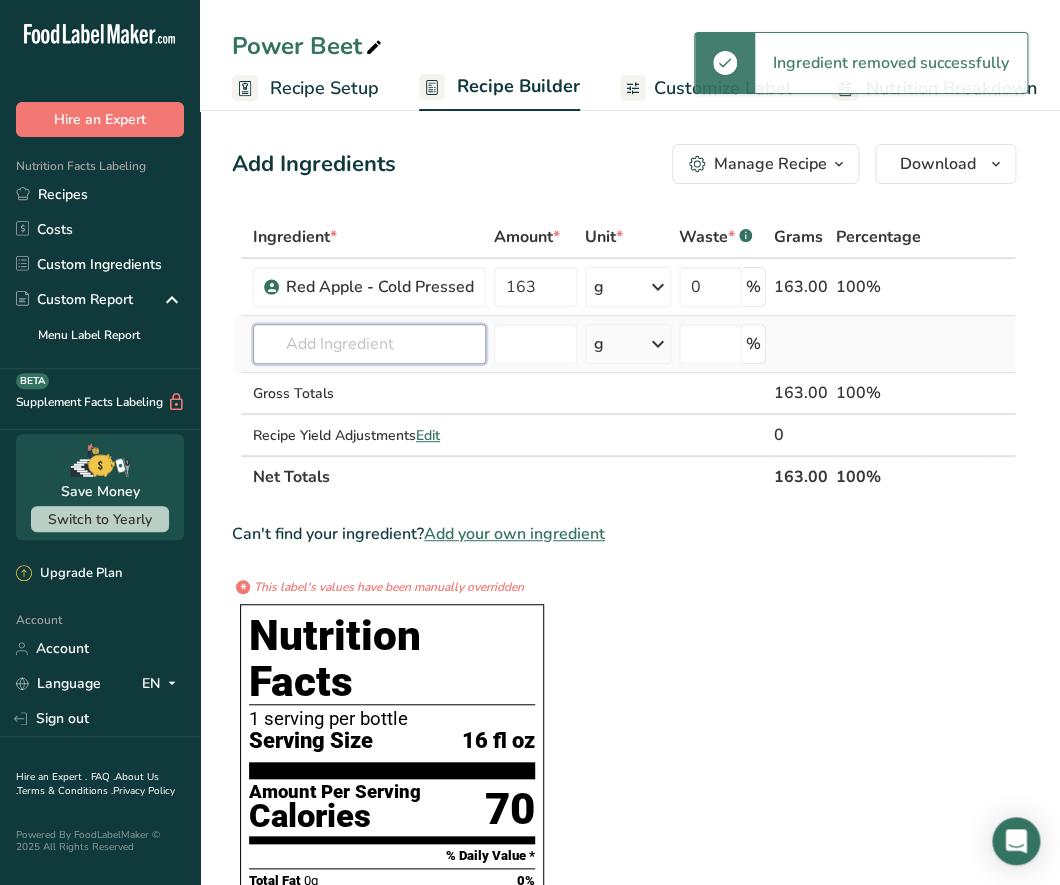 click at bounding box center (369, 344) 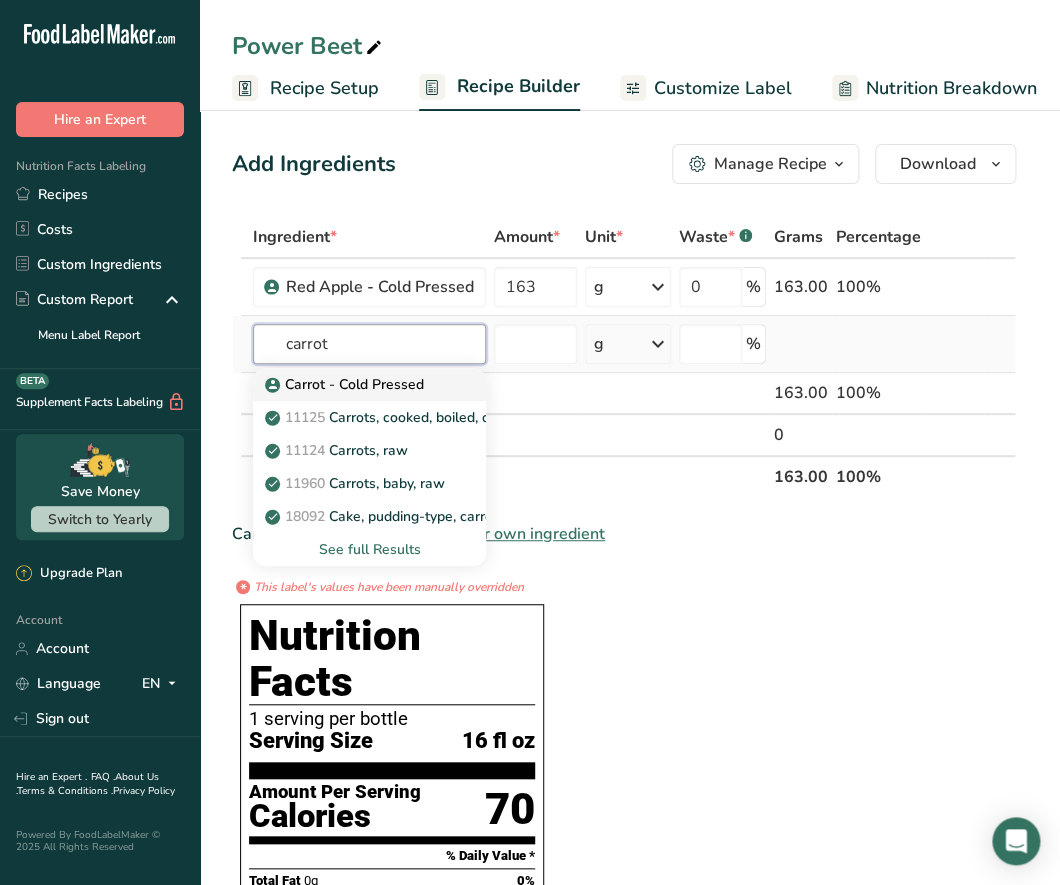 type on "carrot" 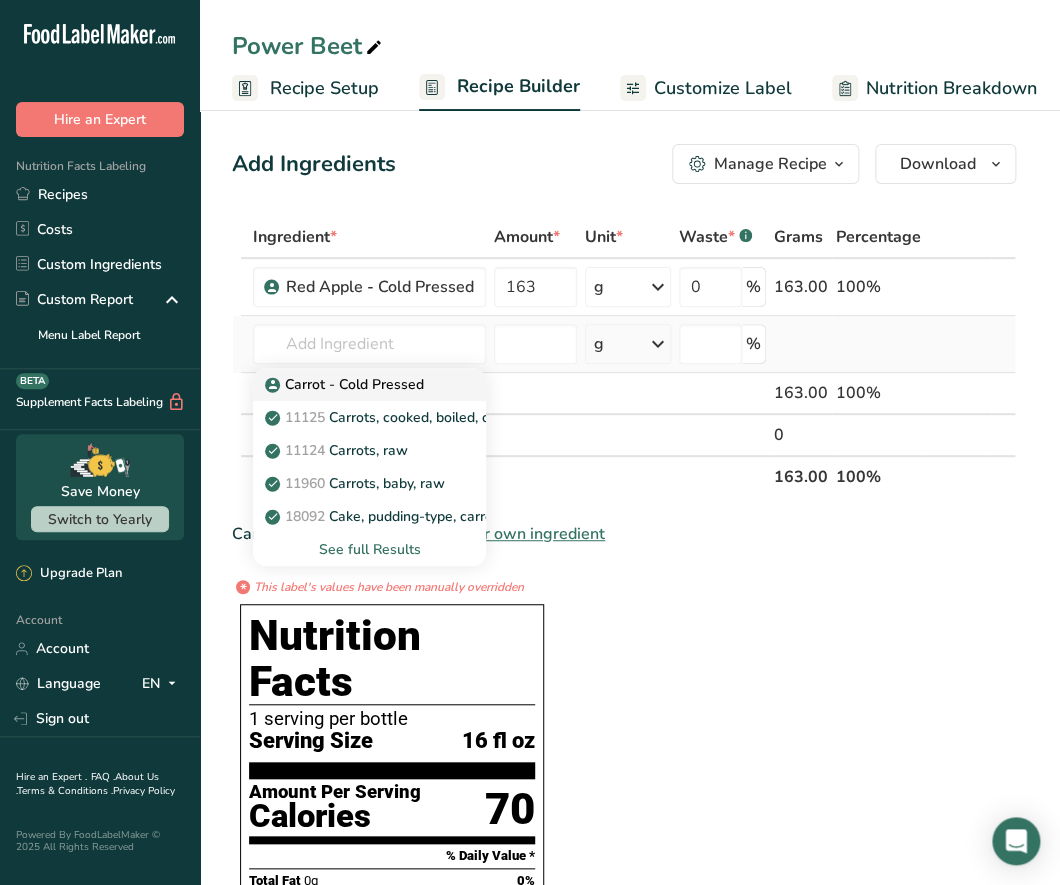 drag, startPoint x: 411, startPoint y: 372, endPoint x: 374, endPoint y: 381, distance: 38.078865 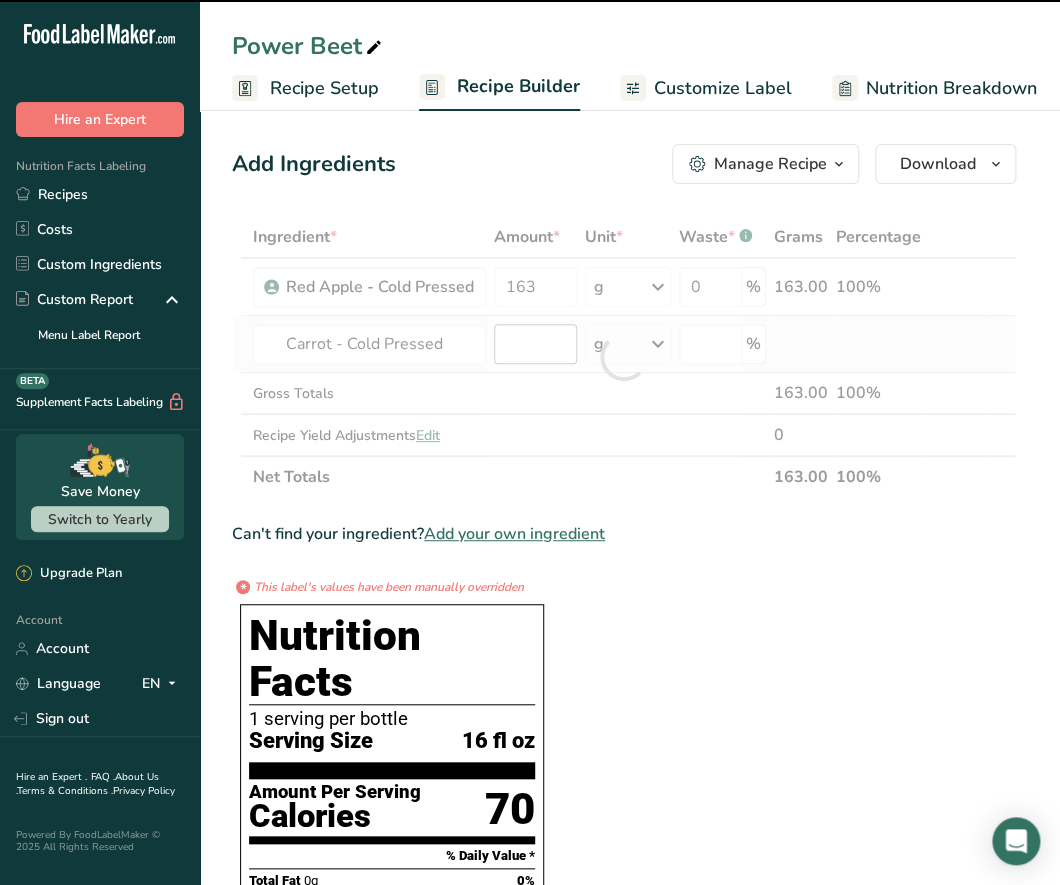 type on "0" 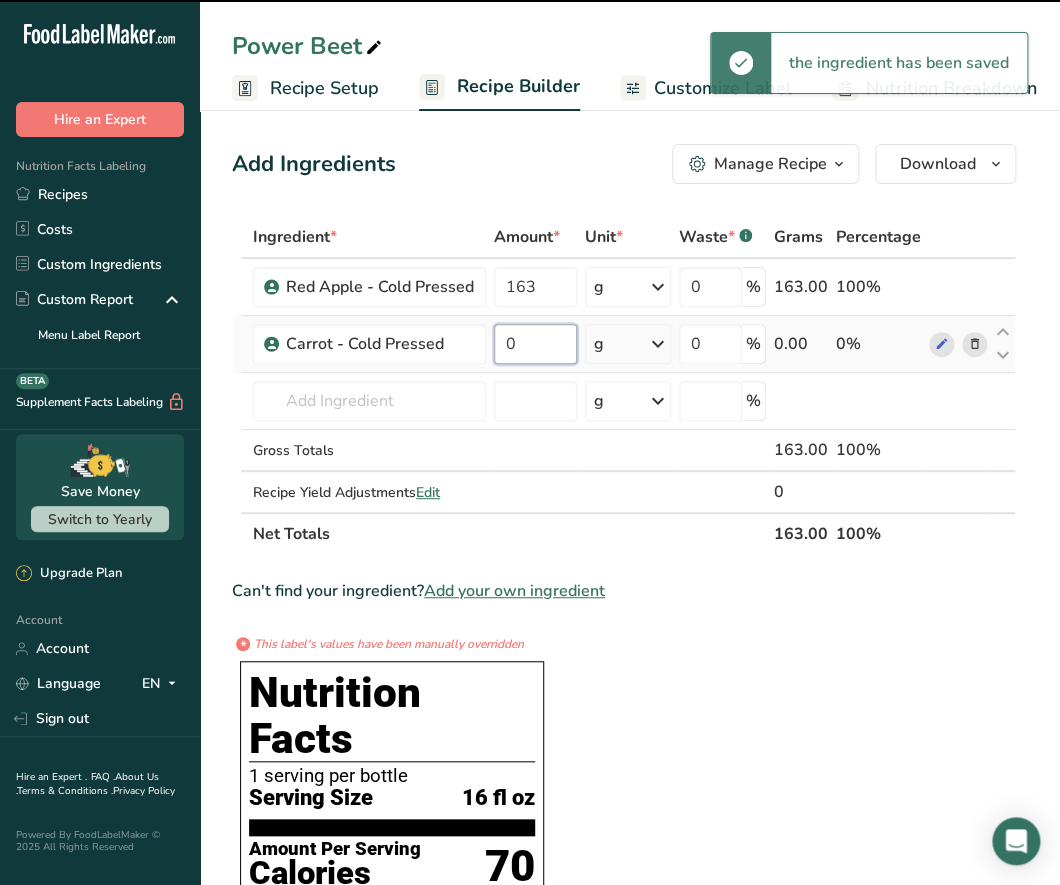 click on "0" at bounding box center (535, 344) 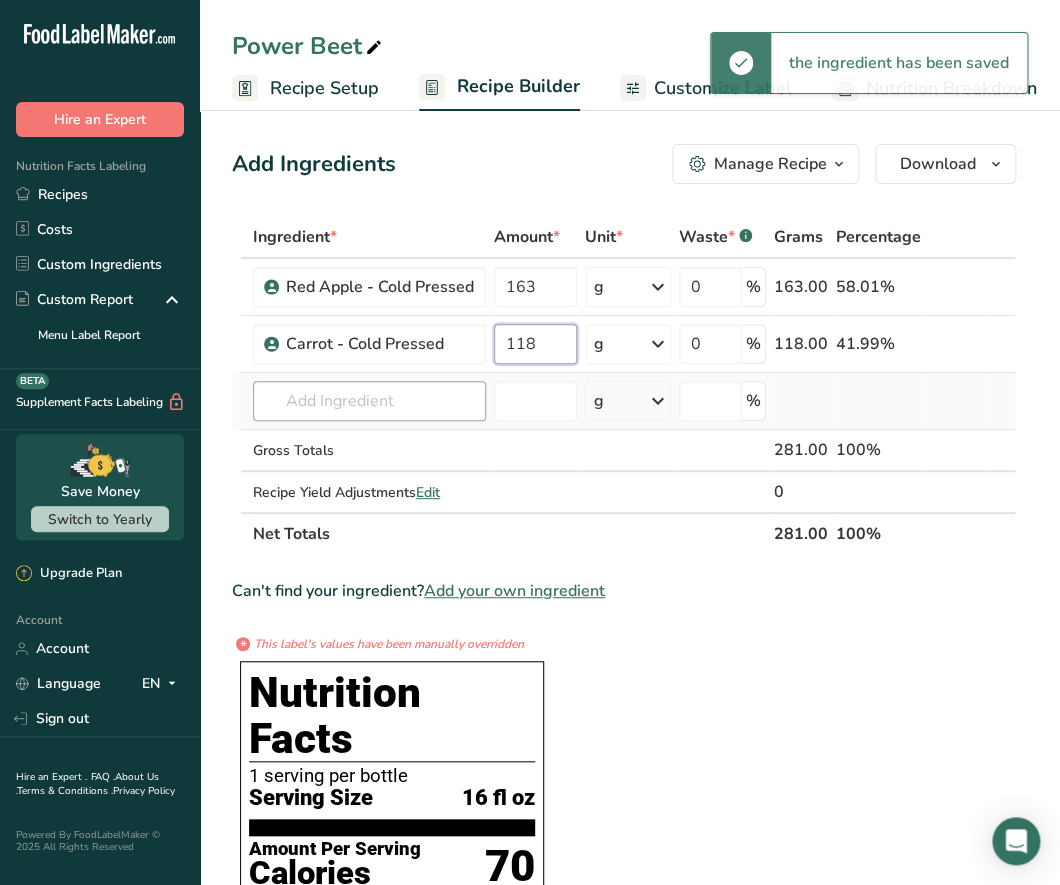 type on "118" 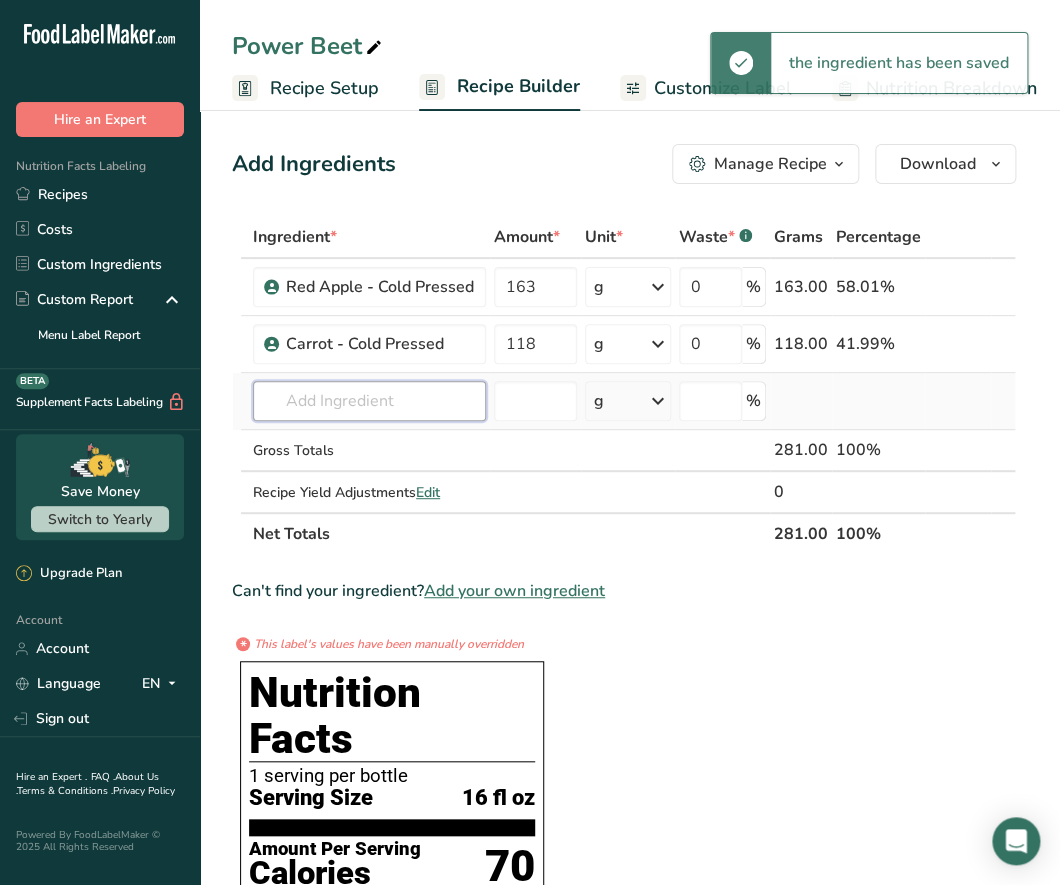 click on "Ingredient *
Amount *
Unit *
Waste *   .a-a{fill:#347362;}.b-a{fill:#fff;}          Grams
Percentage
Red Apple - Cold Pressed
163
g
Weight Units
g
kg
mg
See more
Volume Units
l
mL
fl oz
See more
0
%
163.00
58.01%
Carrot - Cold Pressed
118
g
Weight Units
g
kg
mg
See more
Volume Units
l
mL
fl oz
See more
0
%
118.00
41.99%
Carrot - Cold Pressed" at bounding box center (624, 385) 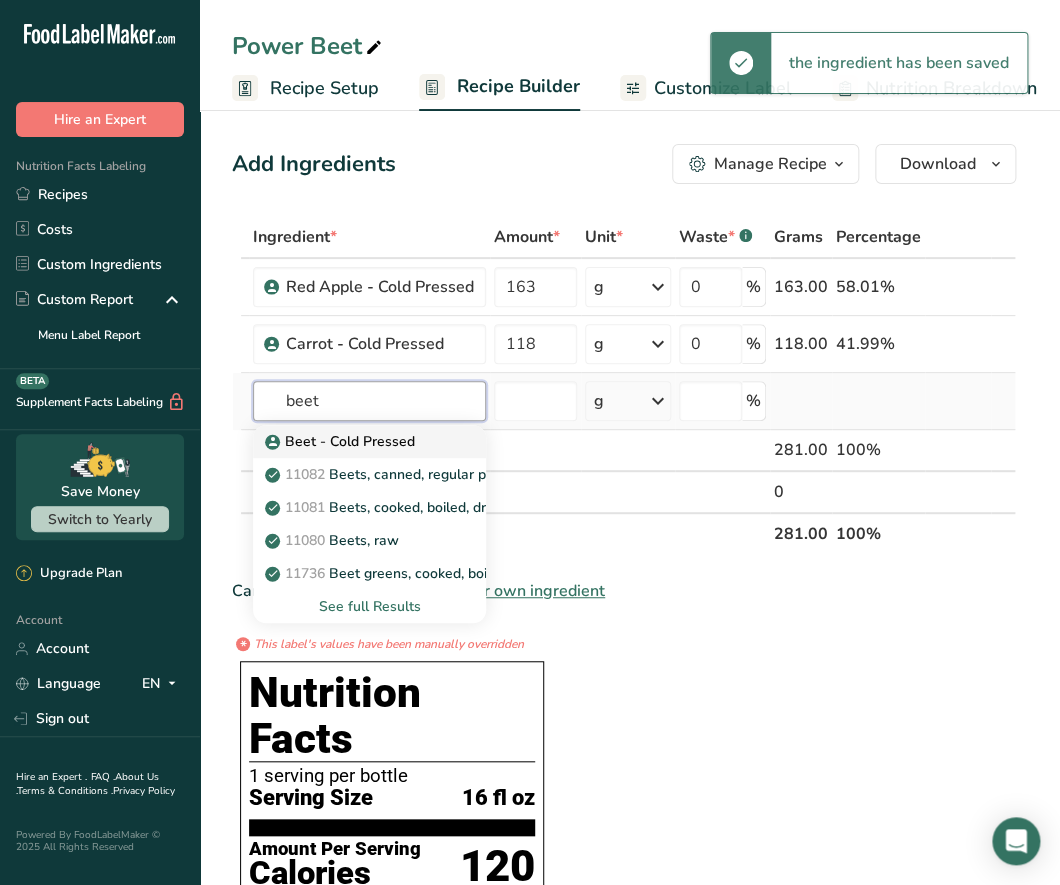 type on "beet" 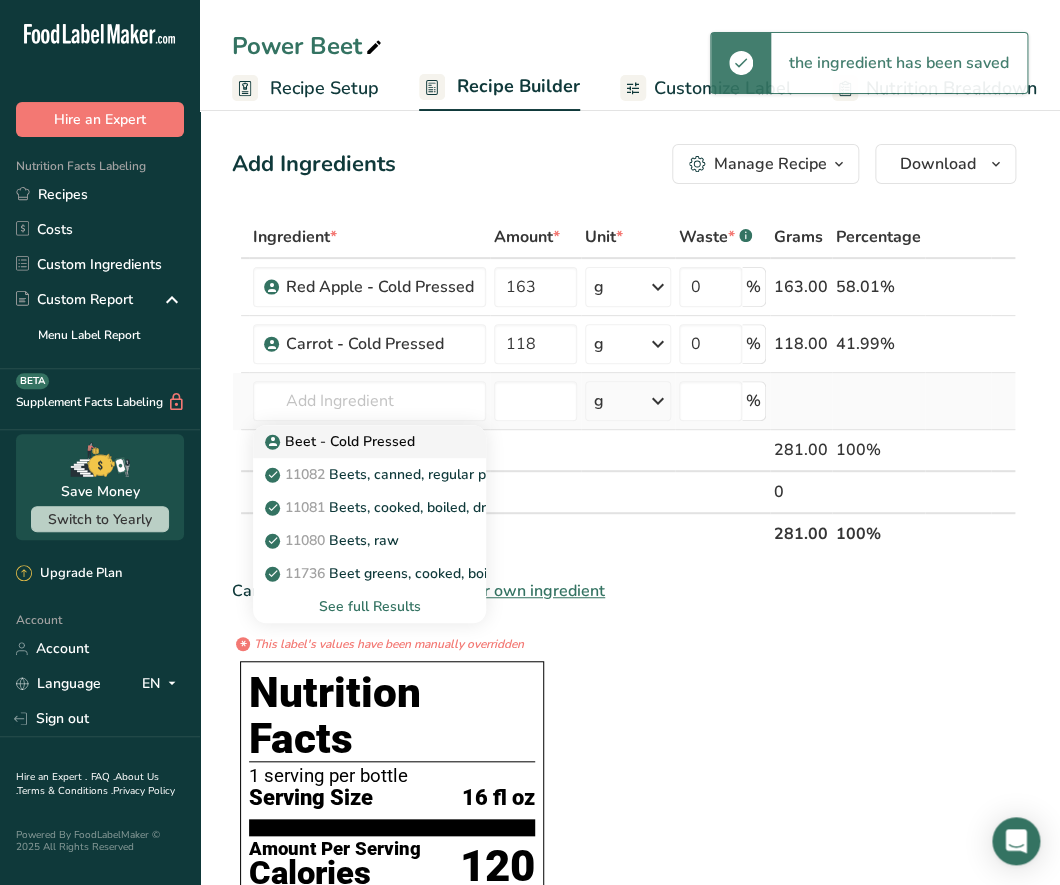 click on "Beet - Cold Pressed" at bounding box center [342, 441] 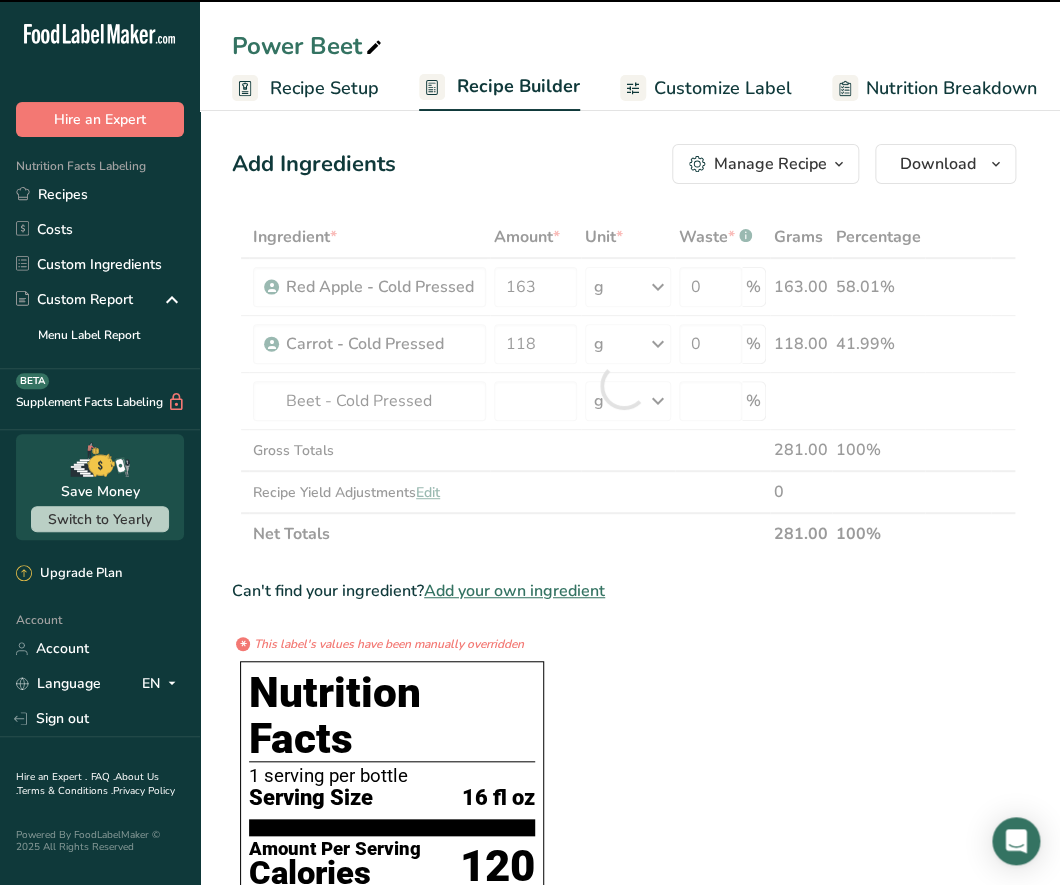 type on "0" 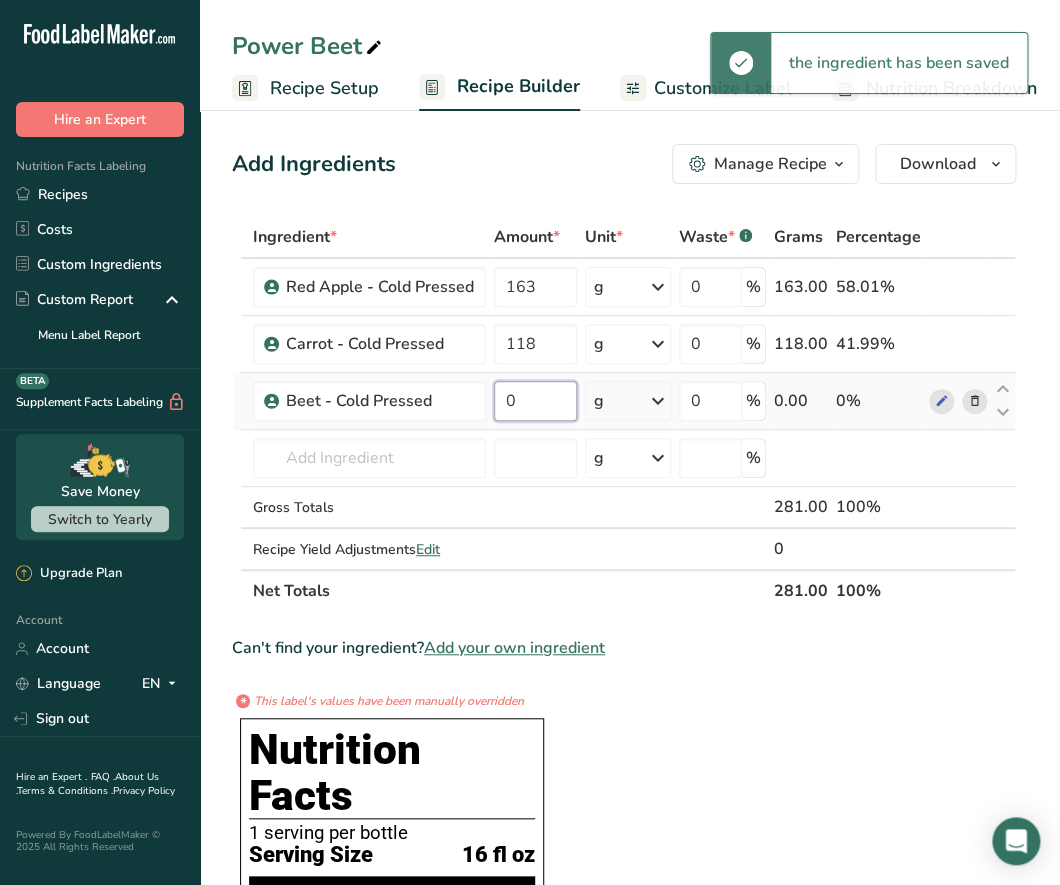 click on "0" at bounding box center (535, 401) 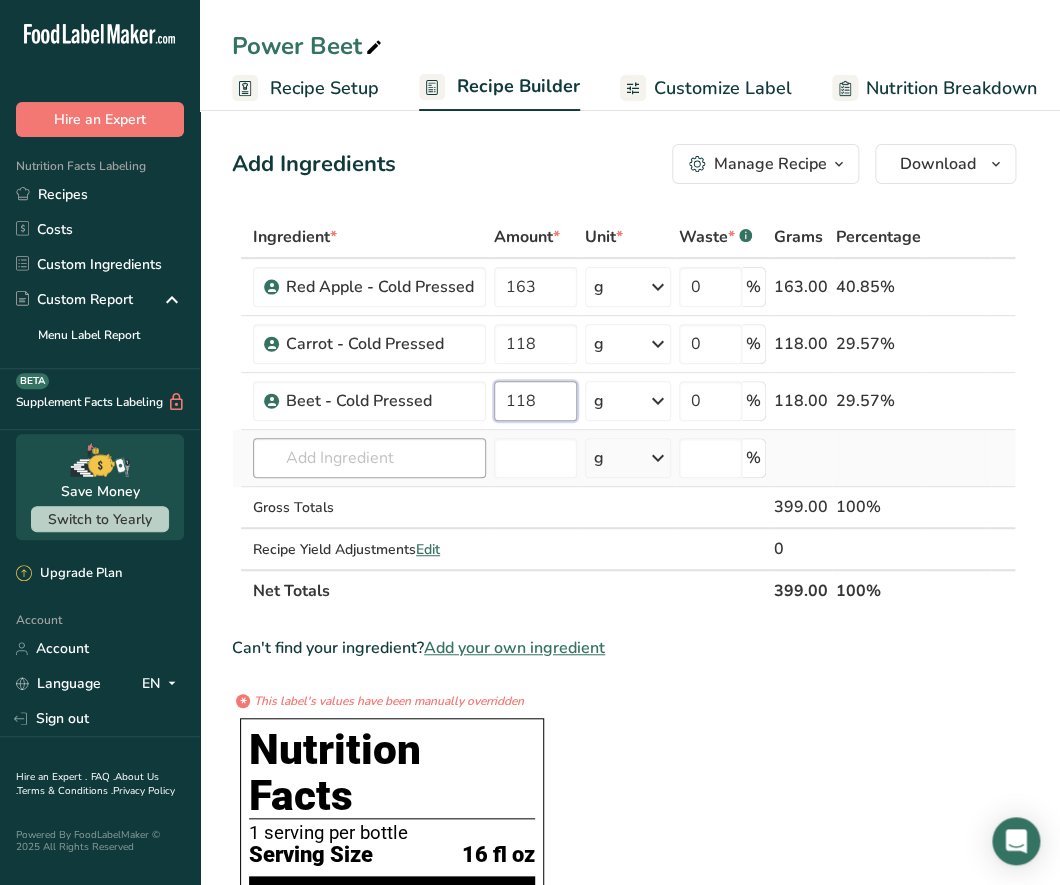 type on "118" 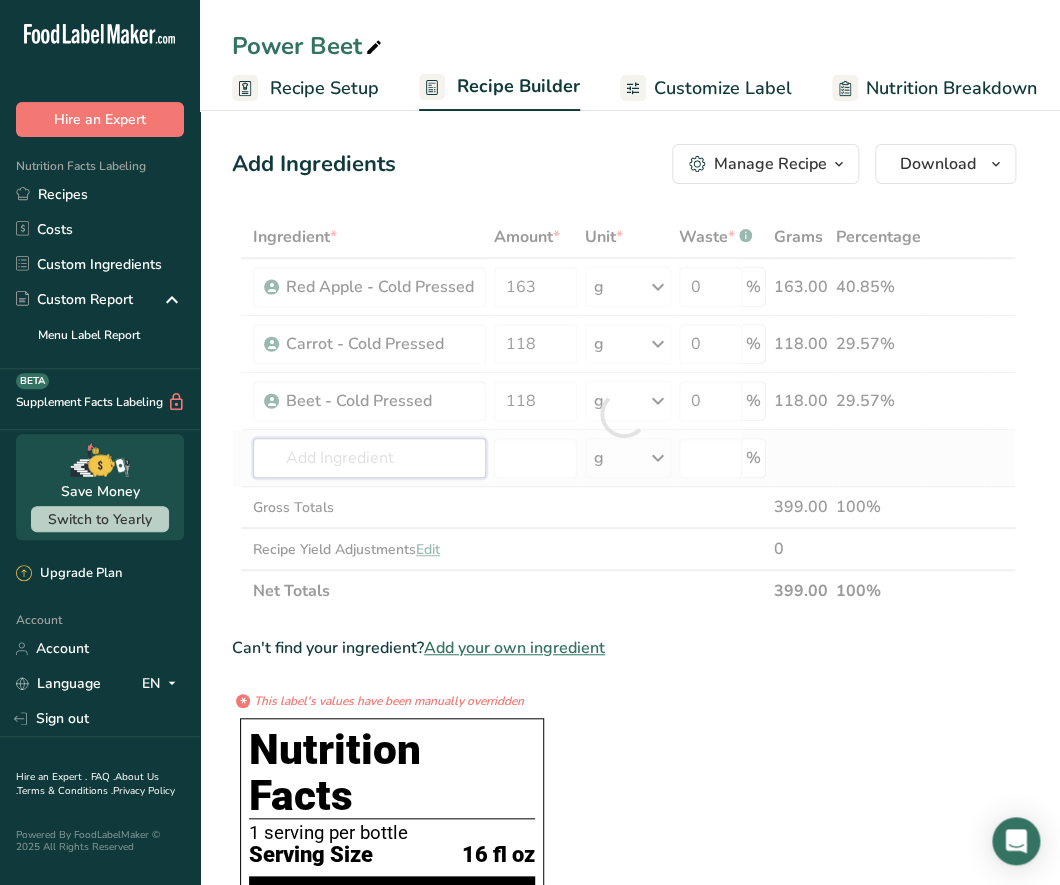 click on "Ingredient *
Amount *
Unit *
Waste *   .a-a{fill:#347362;}.b-a{fill:#fff;}          Grams
Percentage
Red Apple - Cold Pressed
163
g
Weight Units
g
kg
mg
See more
Volume Units
l
mL
fl oz
See more
0
%
163.00
40.85%
Carrot - Cold Pressed
118
g
Weight Units
g
kg
mg
See more
Volume Units
l
mL
fl oz
See more
0
%
118.00
29.57%
Beet - Cold Pressed
118" at bounding box center (624, 414) 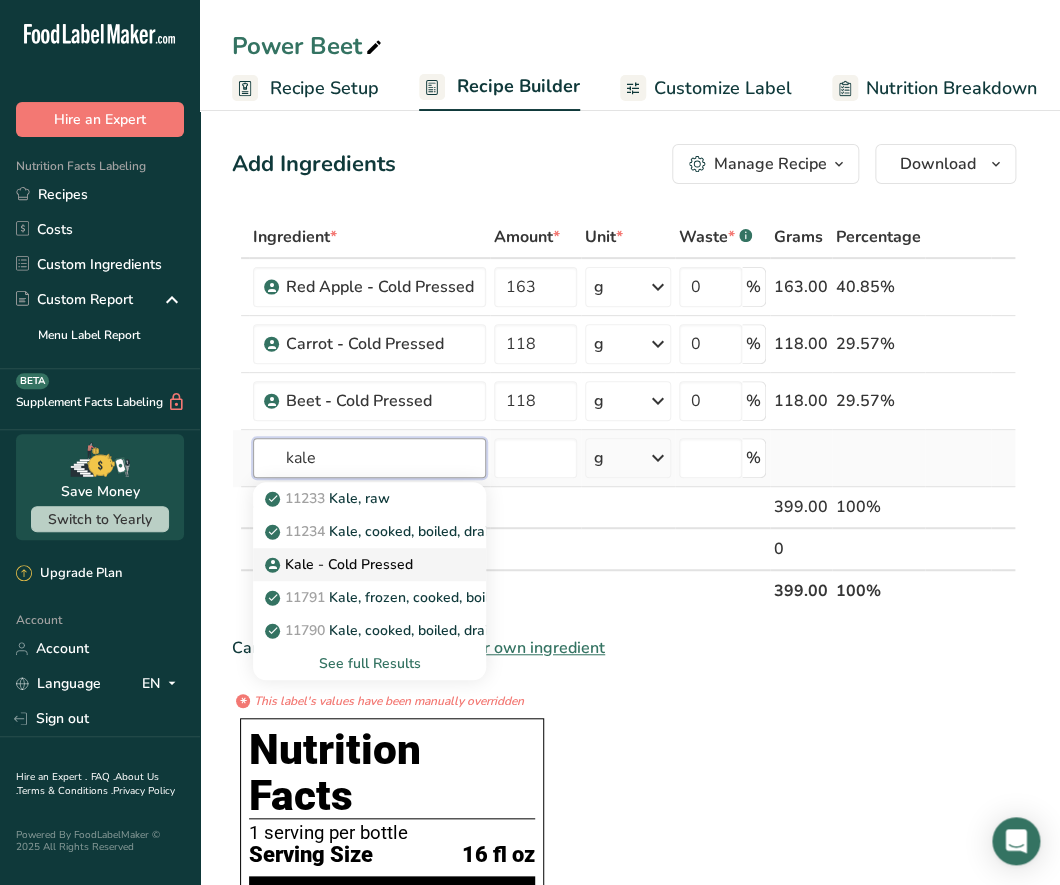 type on "kale" 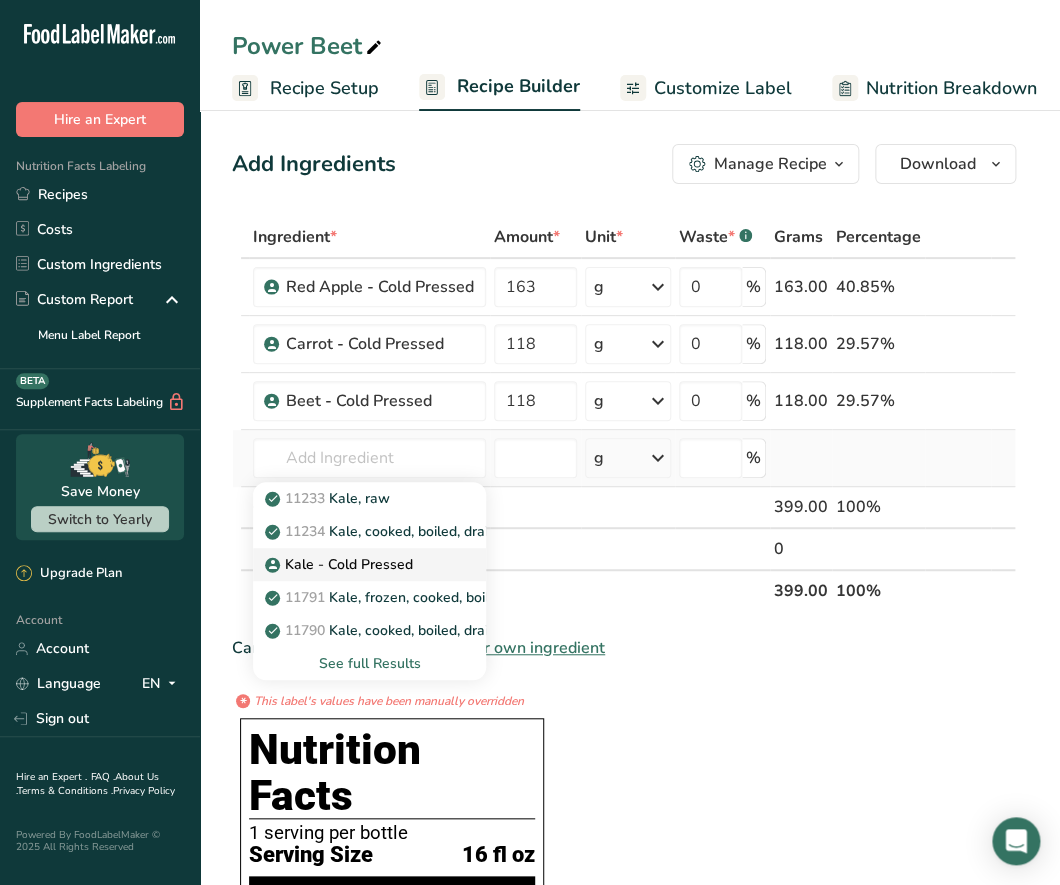 click on "Kale - Cold Pressed" at bounding box center (341, 564) 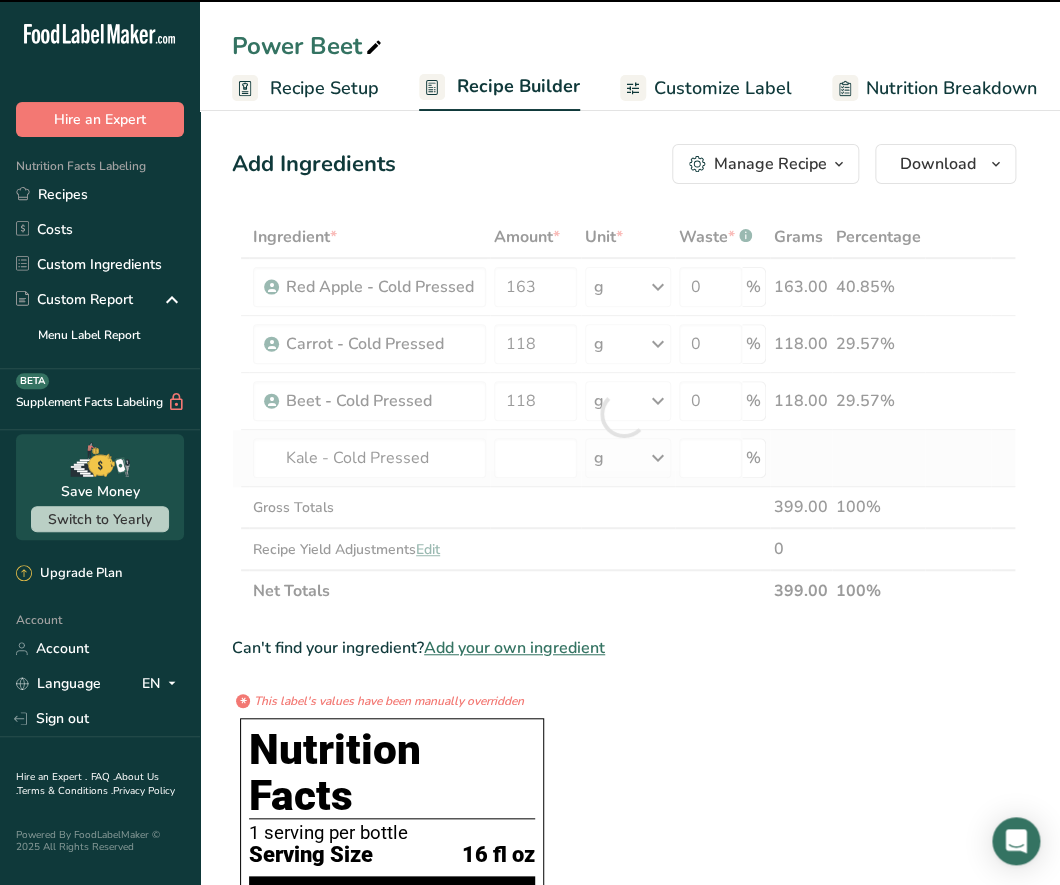 type on "0" 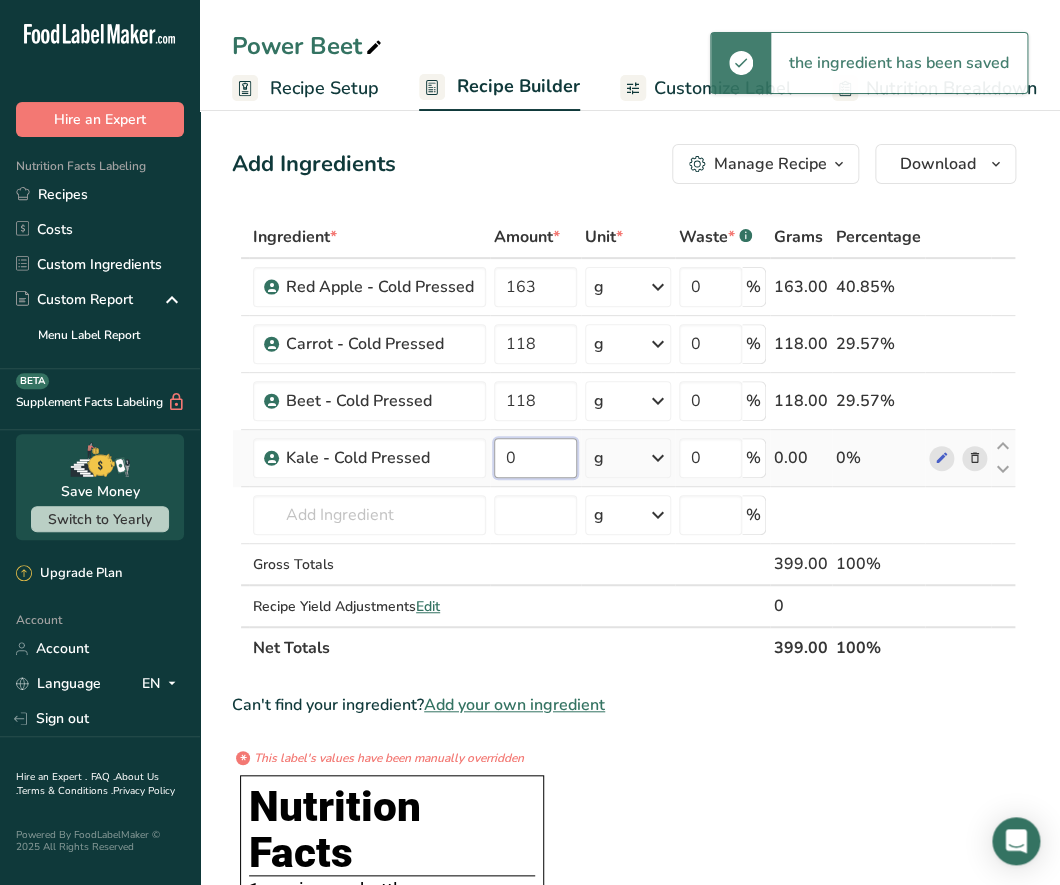 click on "0" at bounding box center (535, 458) 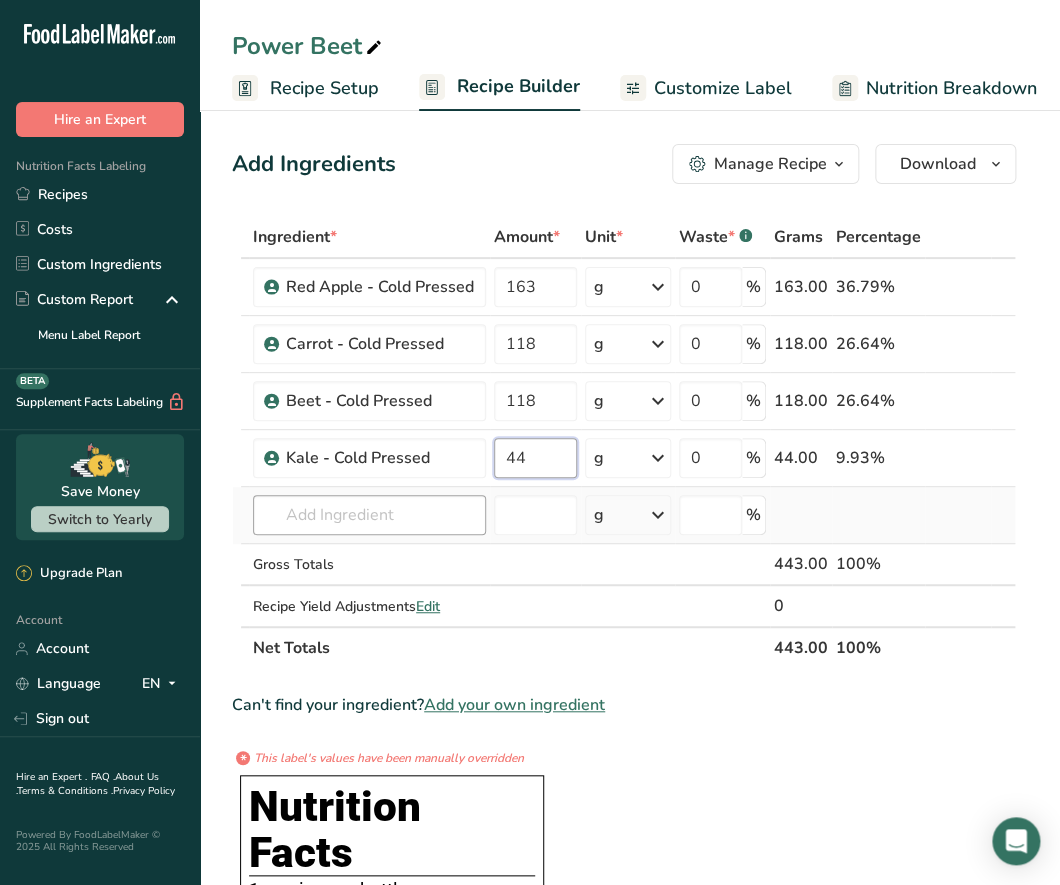 type on "44" 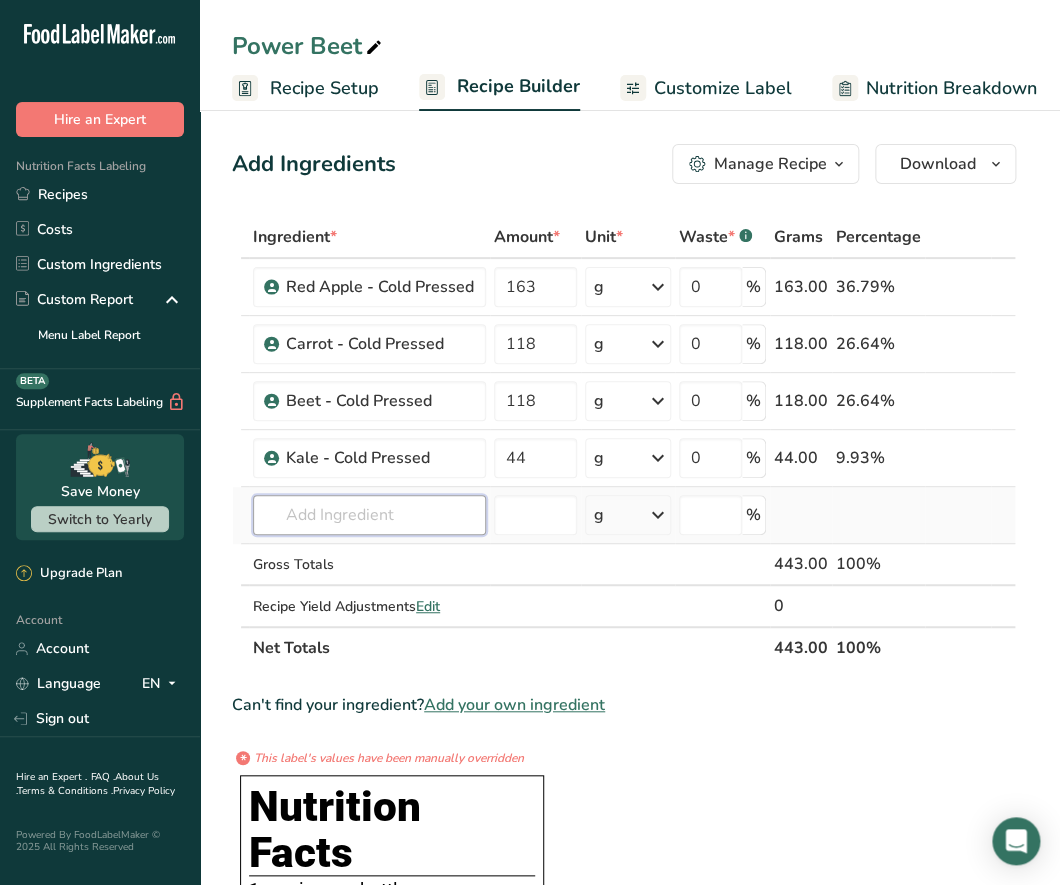 click on "Ingredient *
Amount *
Unit *
Waste *   .a-a{fill:#347362;}.b-a{fill:#fff;}          Grams
Percentage
Red Apple - Cold Pressed
163
g
Weight Units
g
kg
mg
See more
Volume Units
l
mL
fl oz
See more
0
%
163.00
36.79%
Carrot - Cold Pressed
118
g
Weight Units
g
kg
mg
See more
Volume Units
l
mL
fl oz
See more
0
%
118.00
26.64%
Beet - Cold Pressed
118" at bounding box center [624, 442] 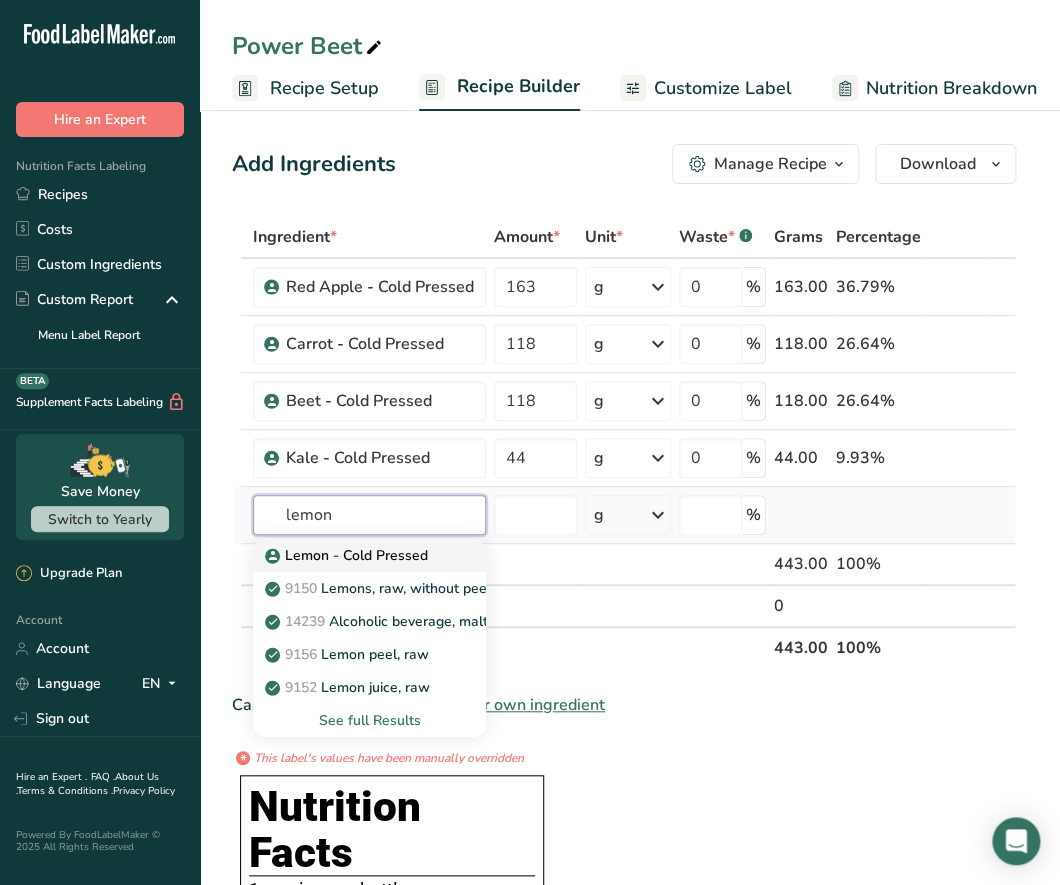 type on "lemon" 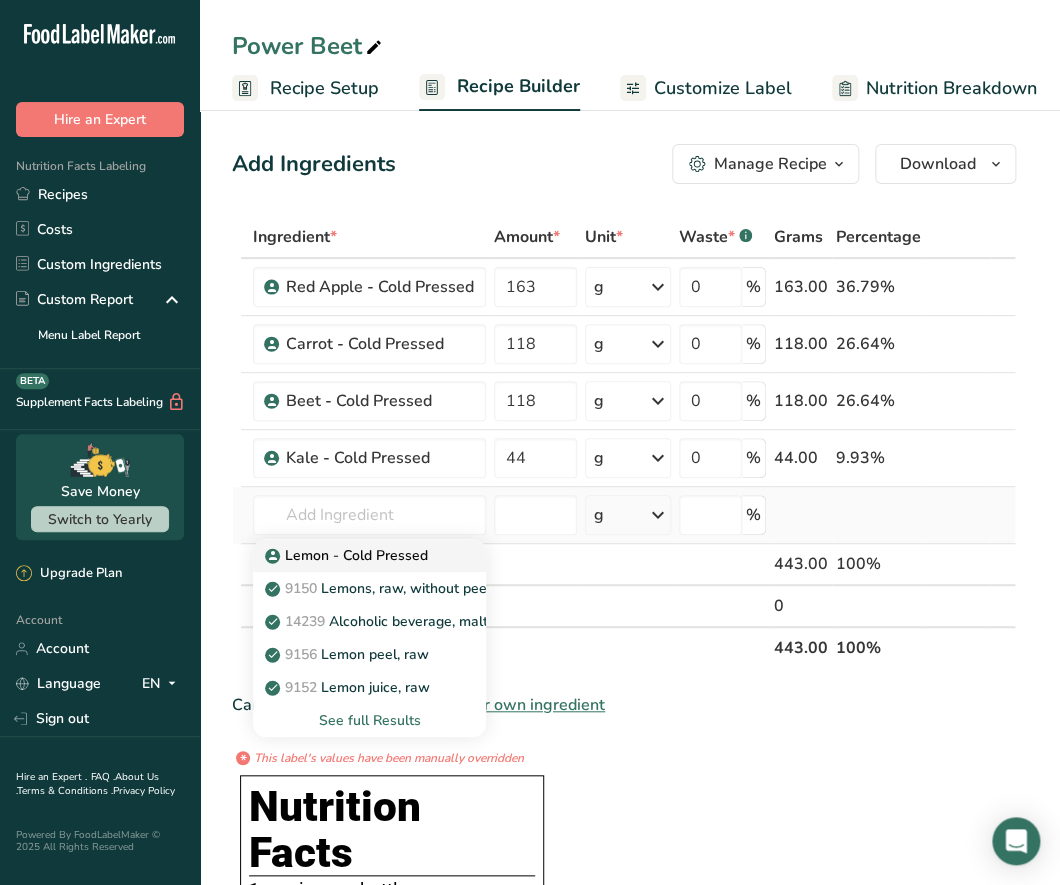 click on "Lemon - Cold Pressed" at bounding box center [348, 555] 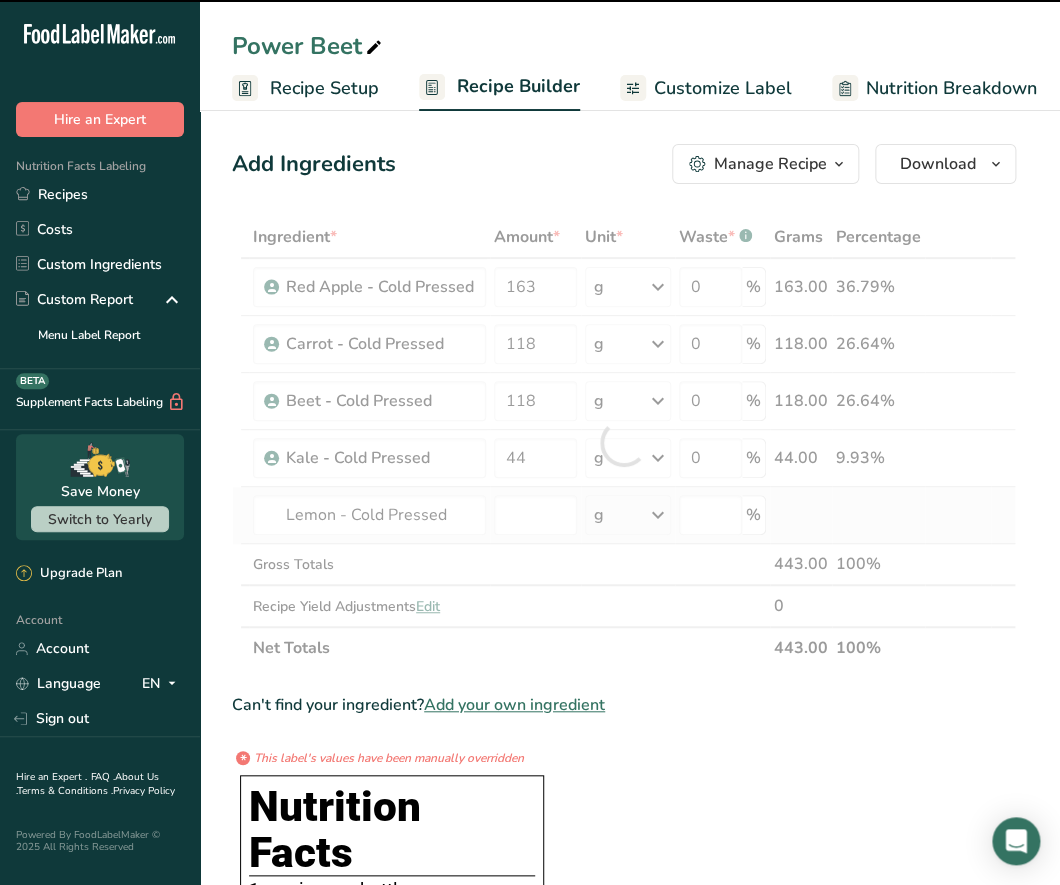type on "0" 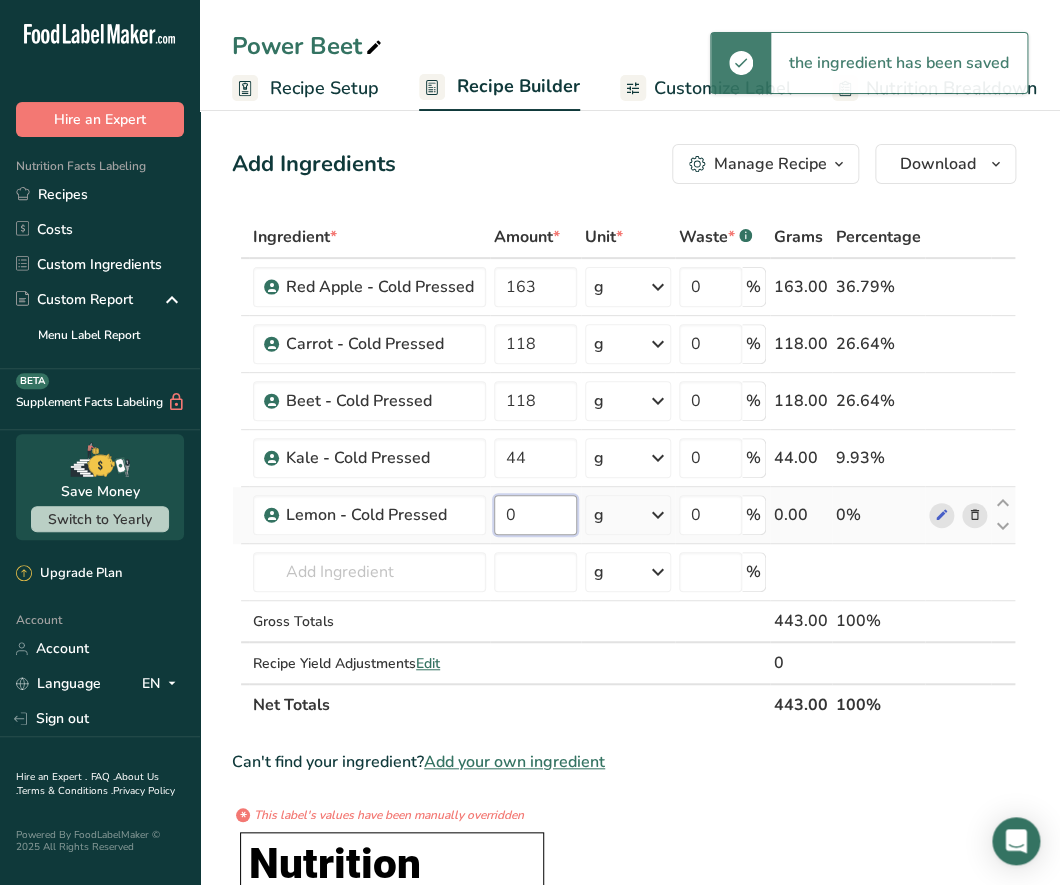 click on "0" at bounding box center (535, 515) 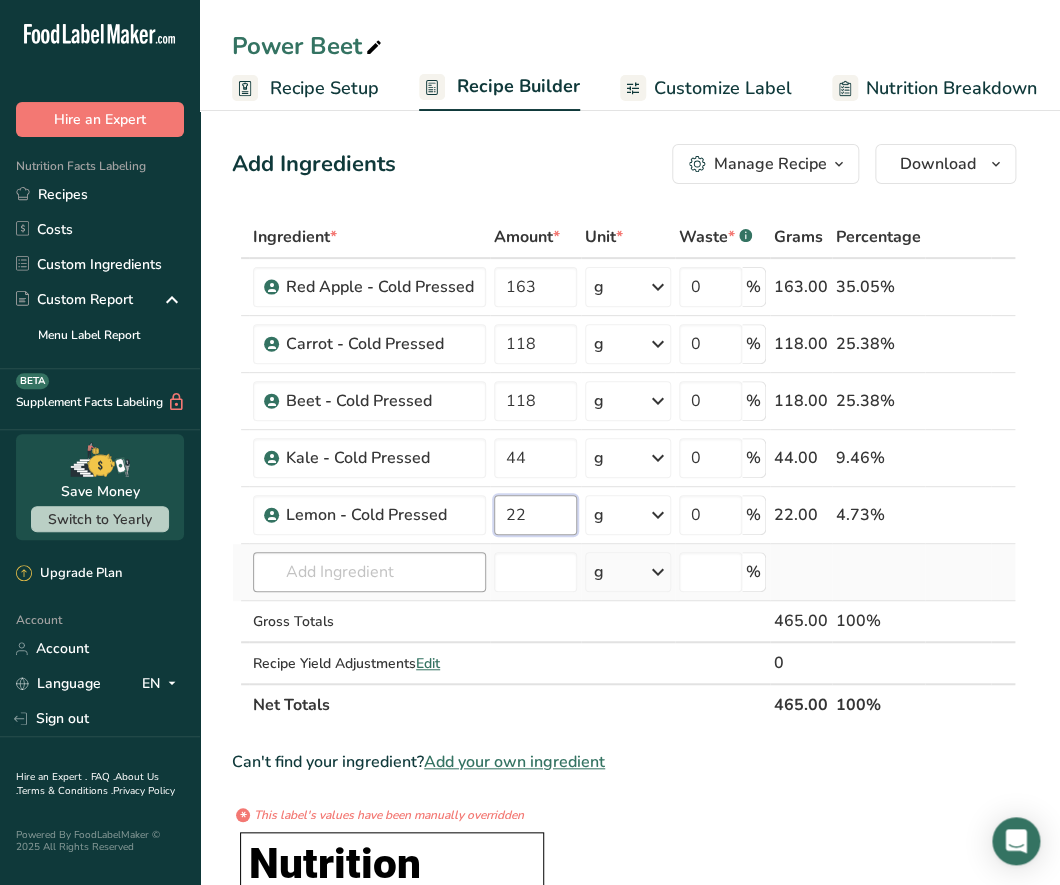 type on "22" 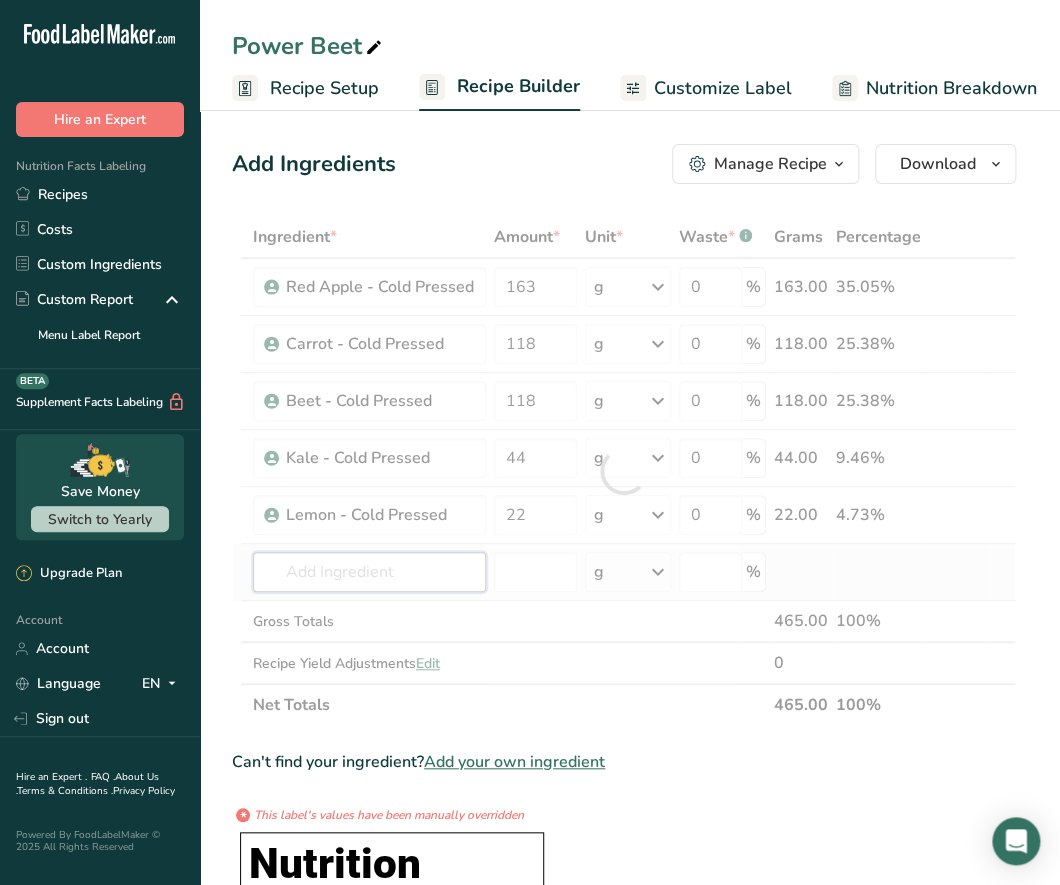 click on "Ingredient *
Amount *
Unit *
Waste *   .a-a{fill:#347362;}.b-a{fill:#fff;}          Grams
Percentage
Red Apple - Cold Pressed
163
g
Weight Units
g
kg
mg
See more
Volume Units
l
mL
fl oz
See more
0
%
163.00
35.05%
Carrot - Cold Pressed
118
g
Weight Units
g
kg
mg
See more
Volume Units
l
mL
fl oz
See more
0
%
118.00
25.38%
Beet - Cold Pressed
118" at bounding box center (624, 471) 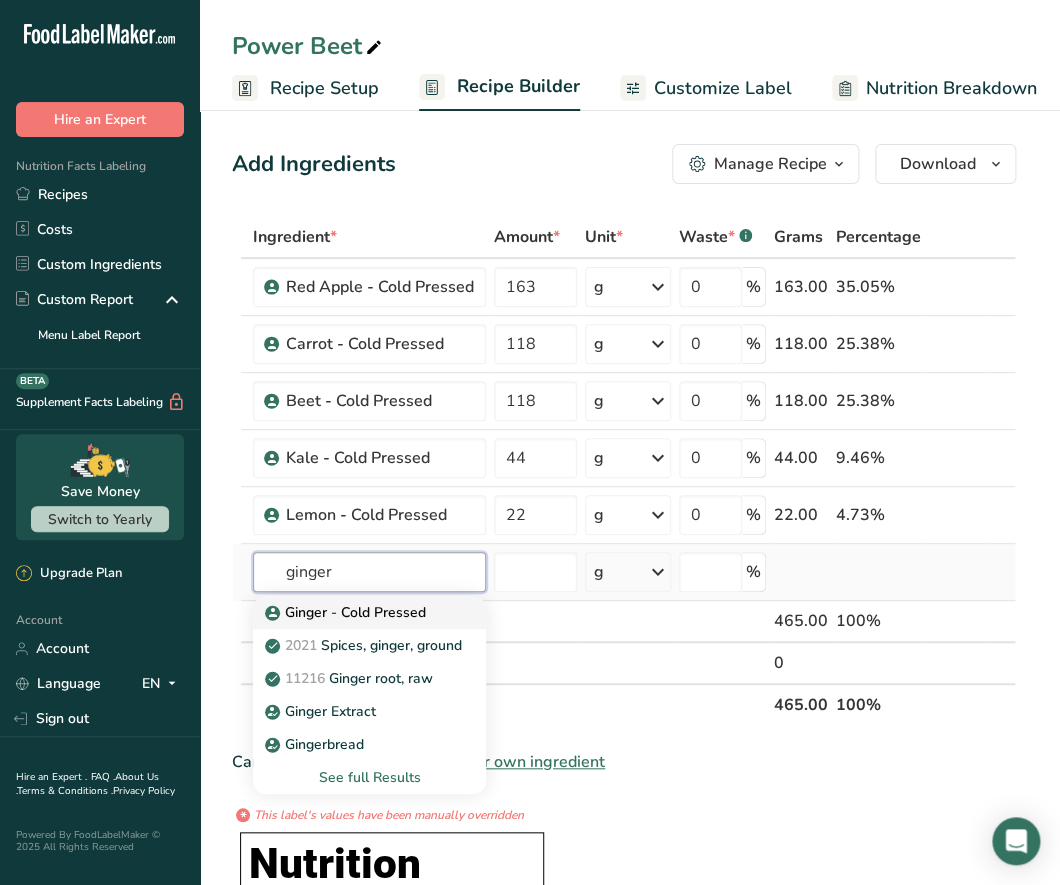 type on "ginger" 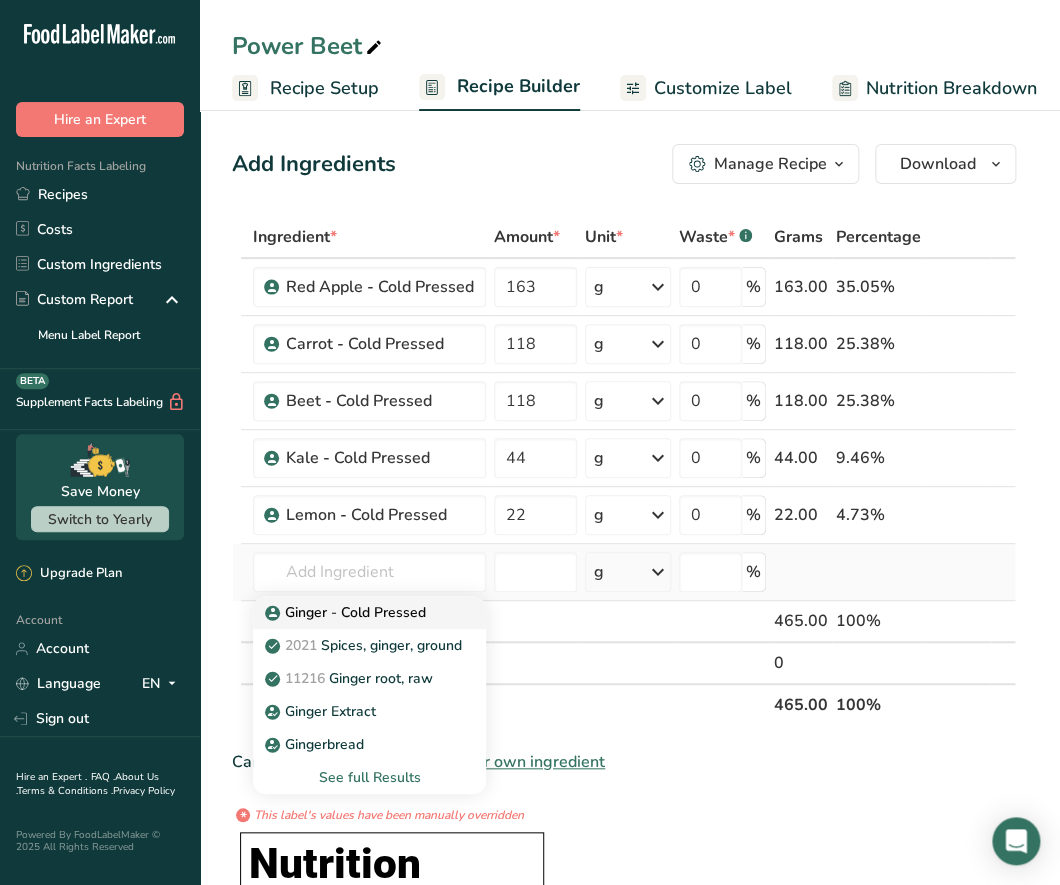 click on "Ginger - Cold Pressed" at bounding box center [347, 612] 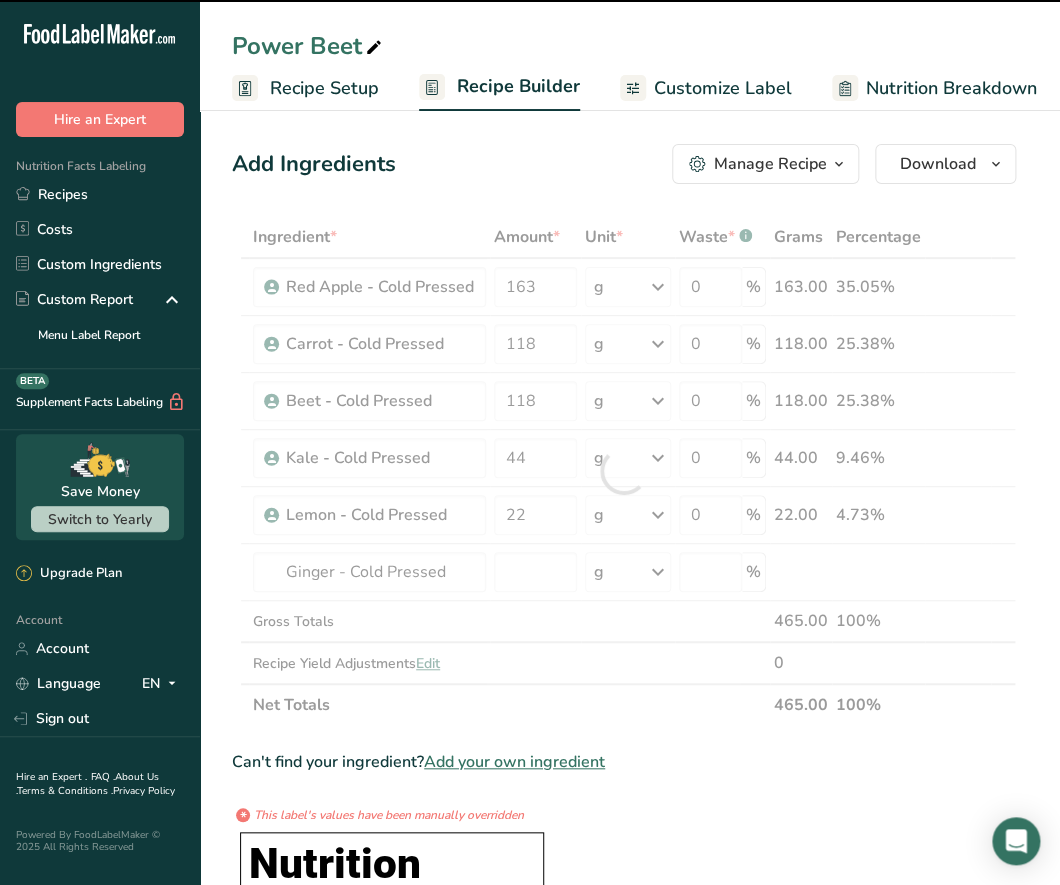 type on "0" 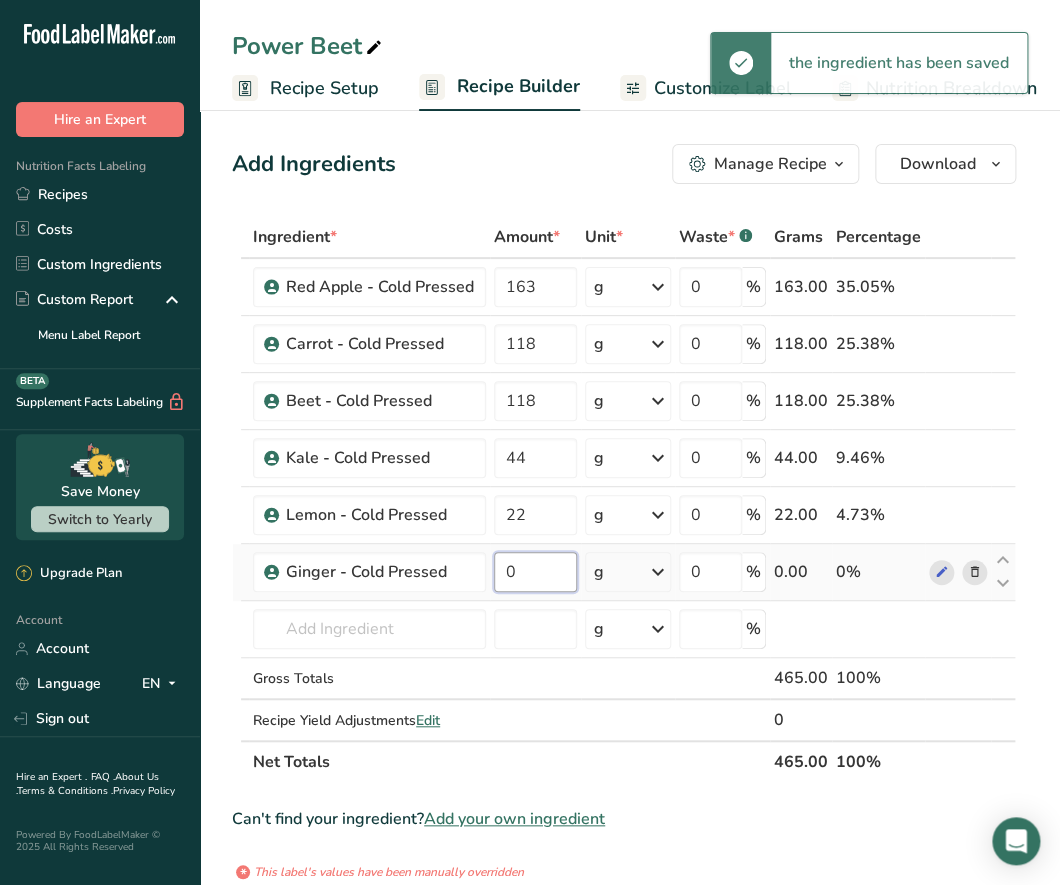 click on "0" at bounding box center [535, 572] 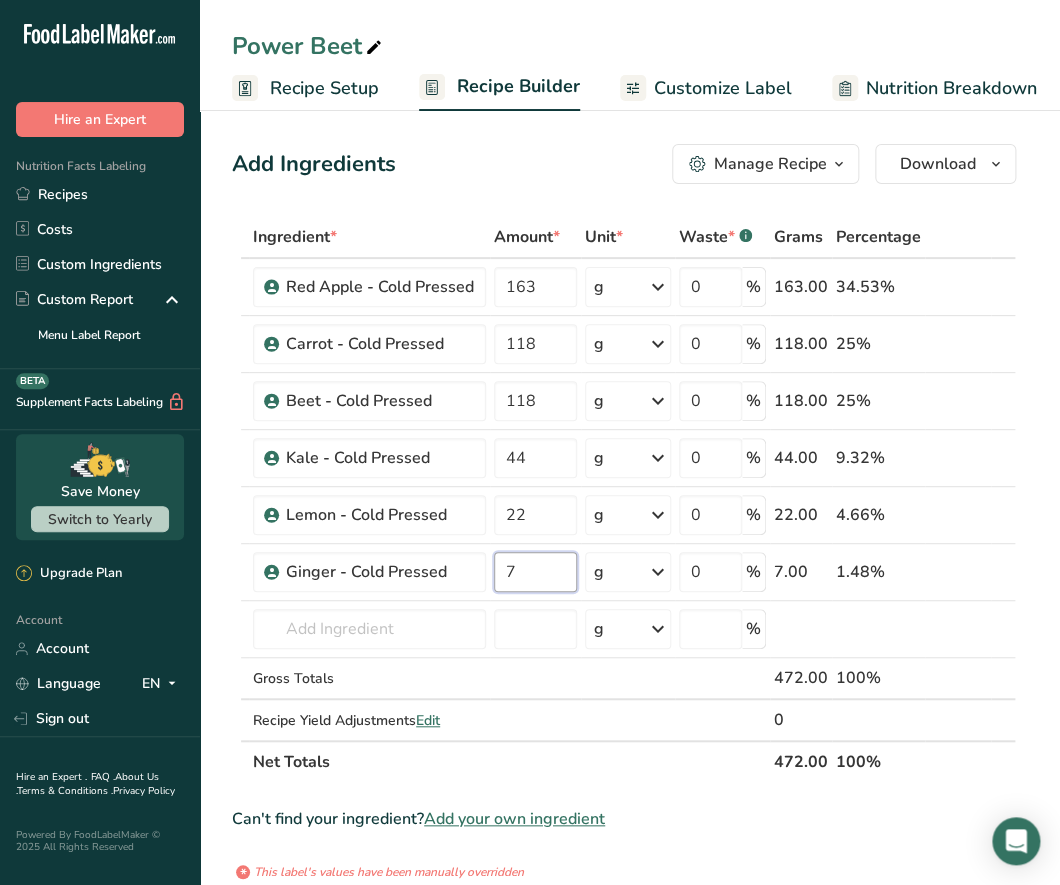 type on "7" 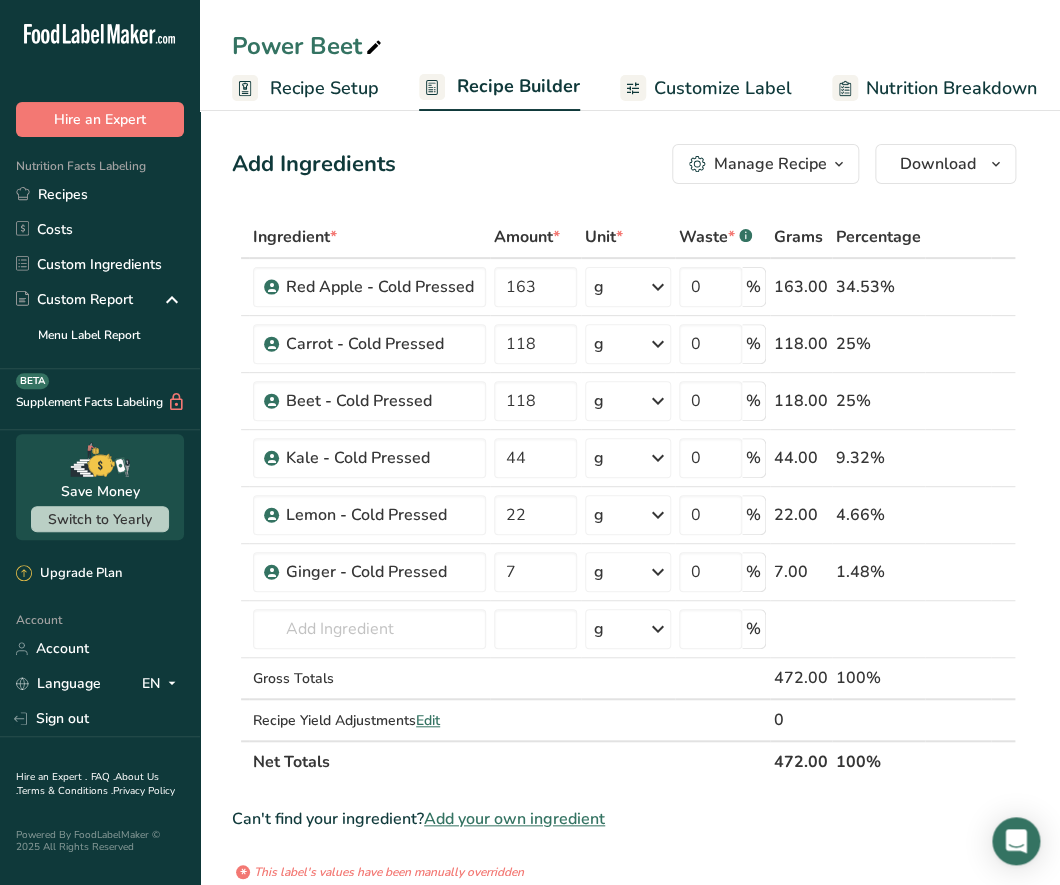 click on "Add Ingredients
Manage Recipe         Delete Recipe           Duplicate Recipe             Scale Recipe             Save as Sub-Recipe   .a-a{fill:#347362;}.b-a{fill:#fff;}                               Nutrition Breakdown                 Recipe Card
NEW
Amino Acids Pattern Report           Activity History
Download
Choose your preferred label style
Standard FDA label
Standard FDA label
The most common format for nutrition facts labels in compliance with the FDA's typeface, style and requirements
Tabular FDA label
A label format compliant with the FDA regulations presented in a tabular (horizontal) display.
Linear FDA label
A simple linear display for small sized packages.
Simplified FDA label" at bounding box center [630, 1421] 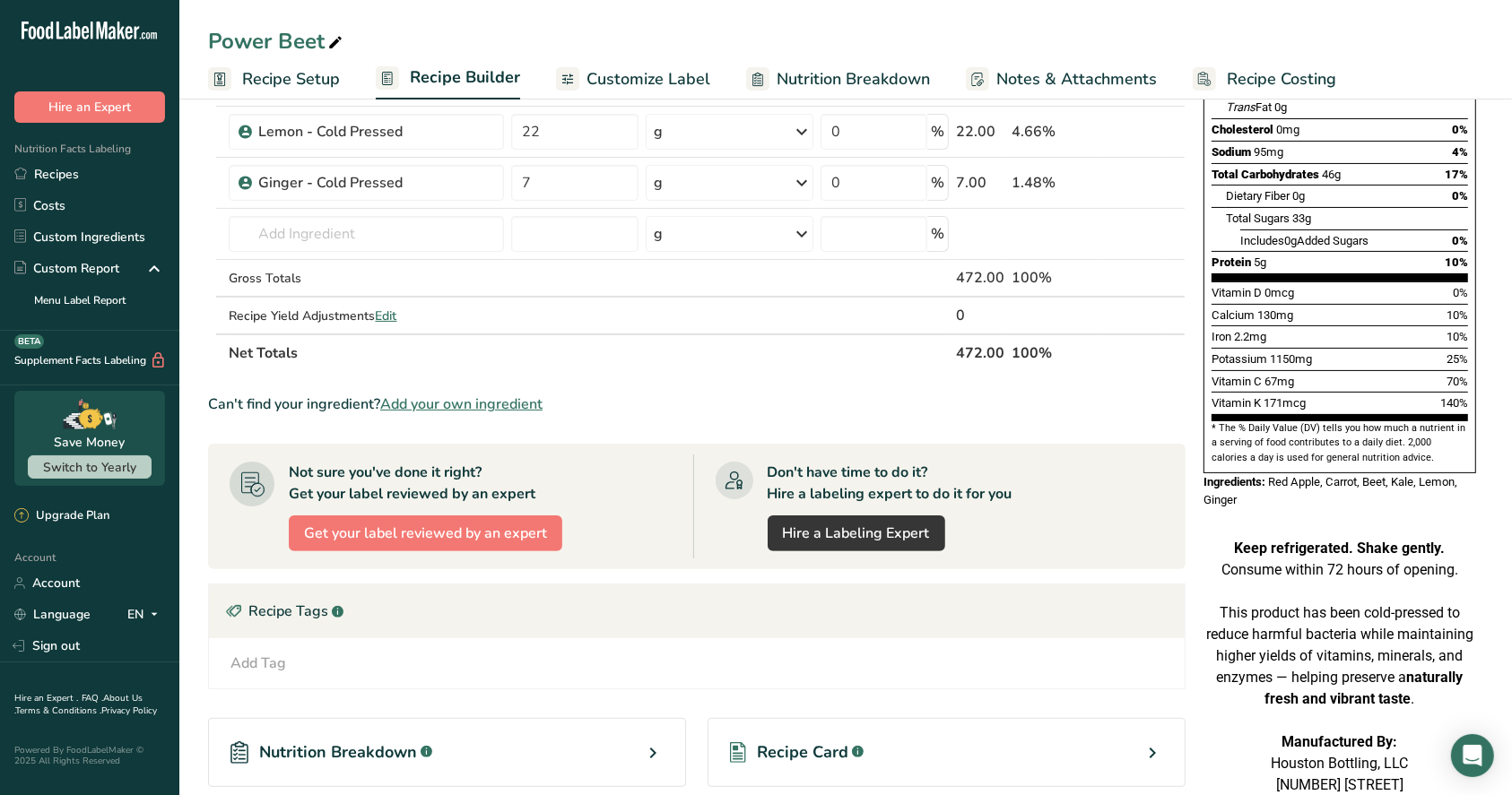 scroll, scrollTop: 323, scrollLeft: 0, axis: vertical 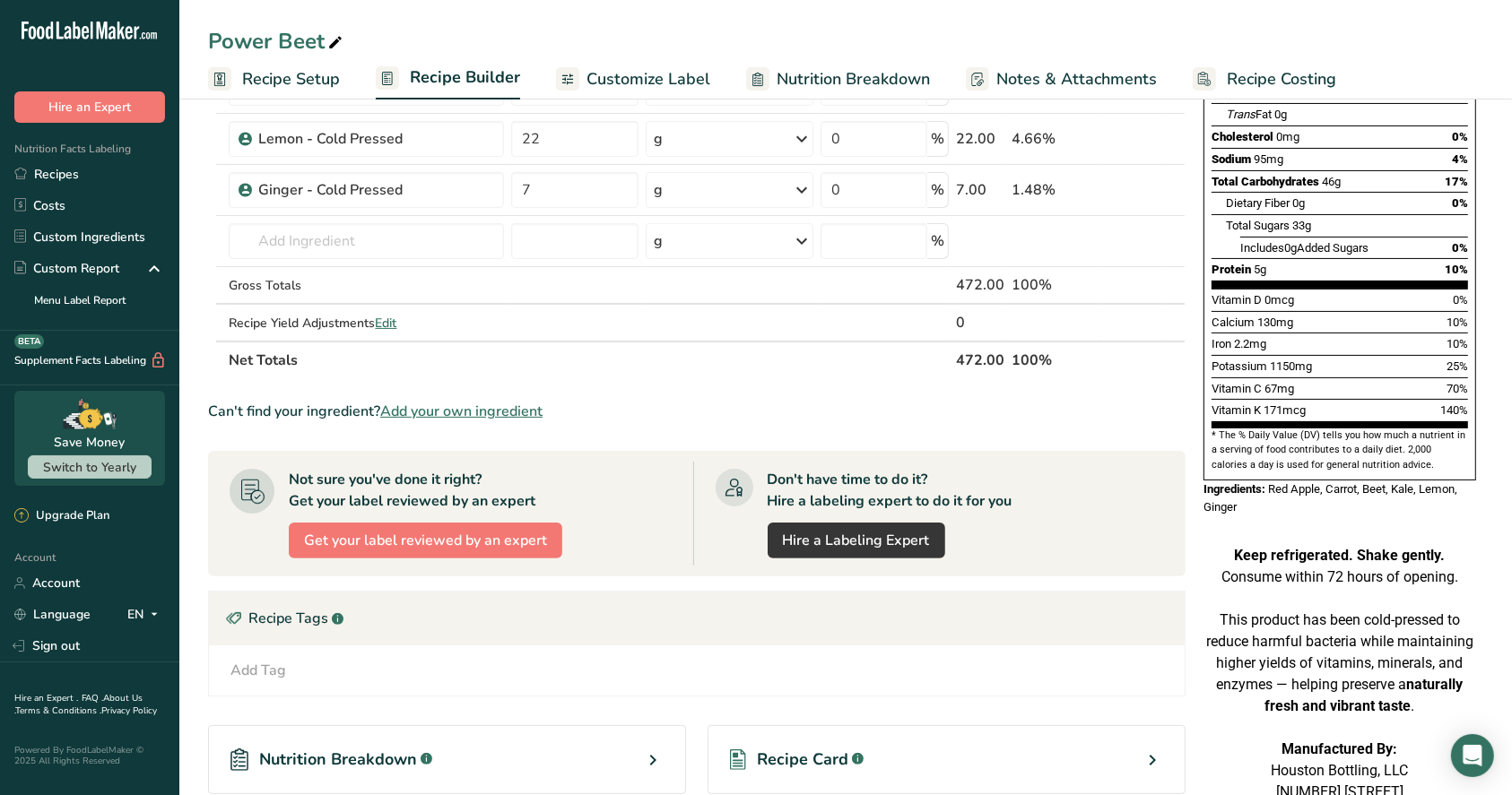 click on "Nutrition Breakdown" at bounding box center [838, 79] 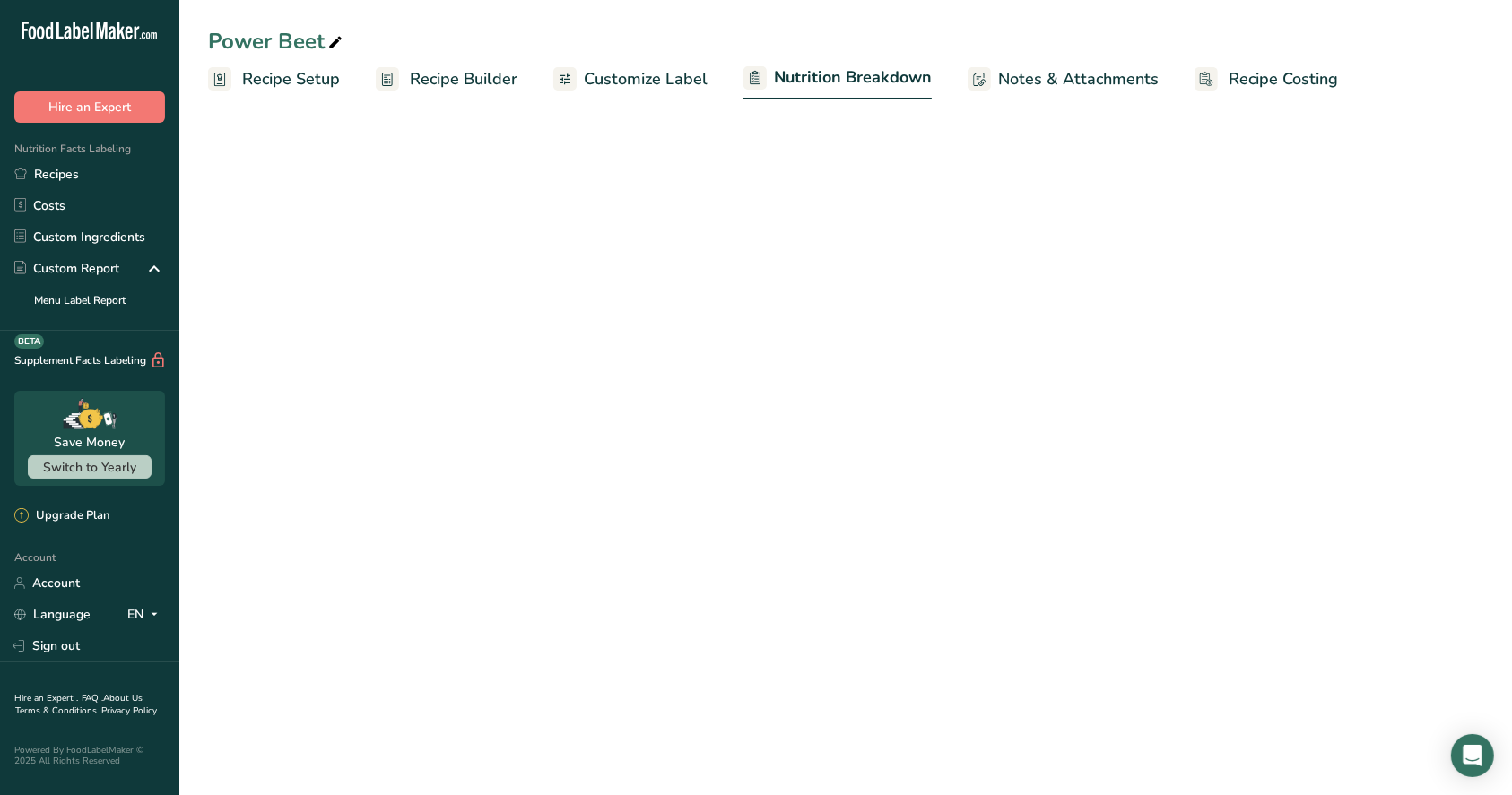 select on "Calories" 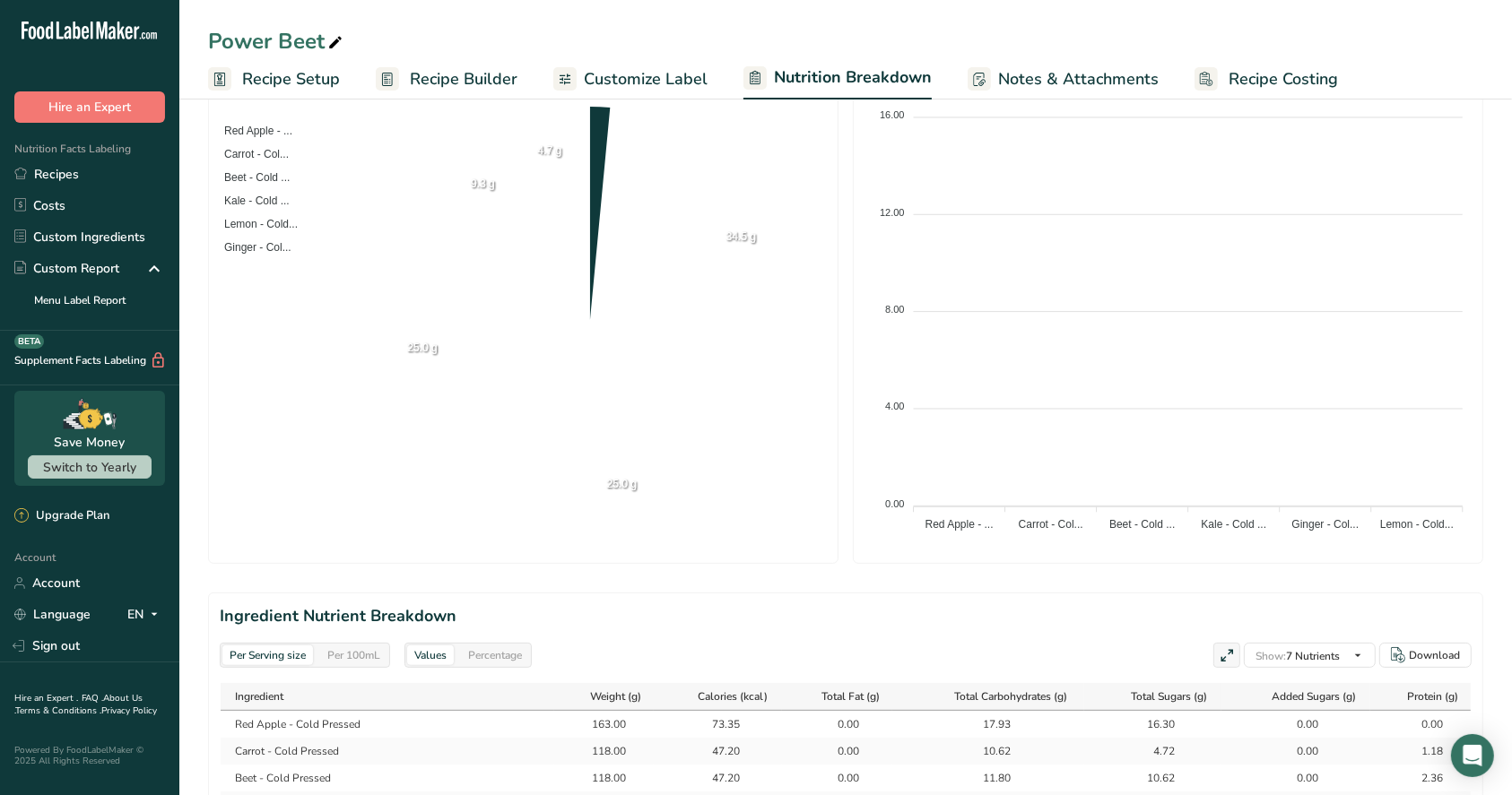 scroll, scrollTop: 0, scrollLeft: 0, axis: both 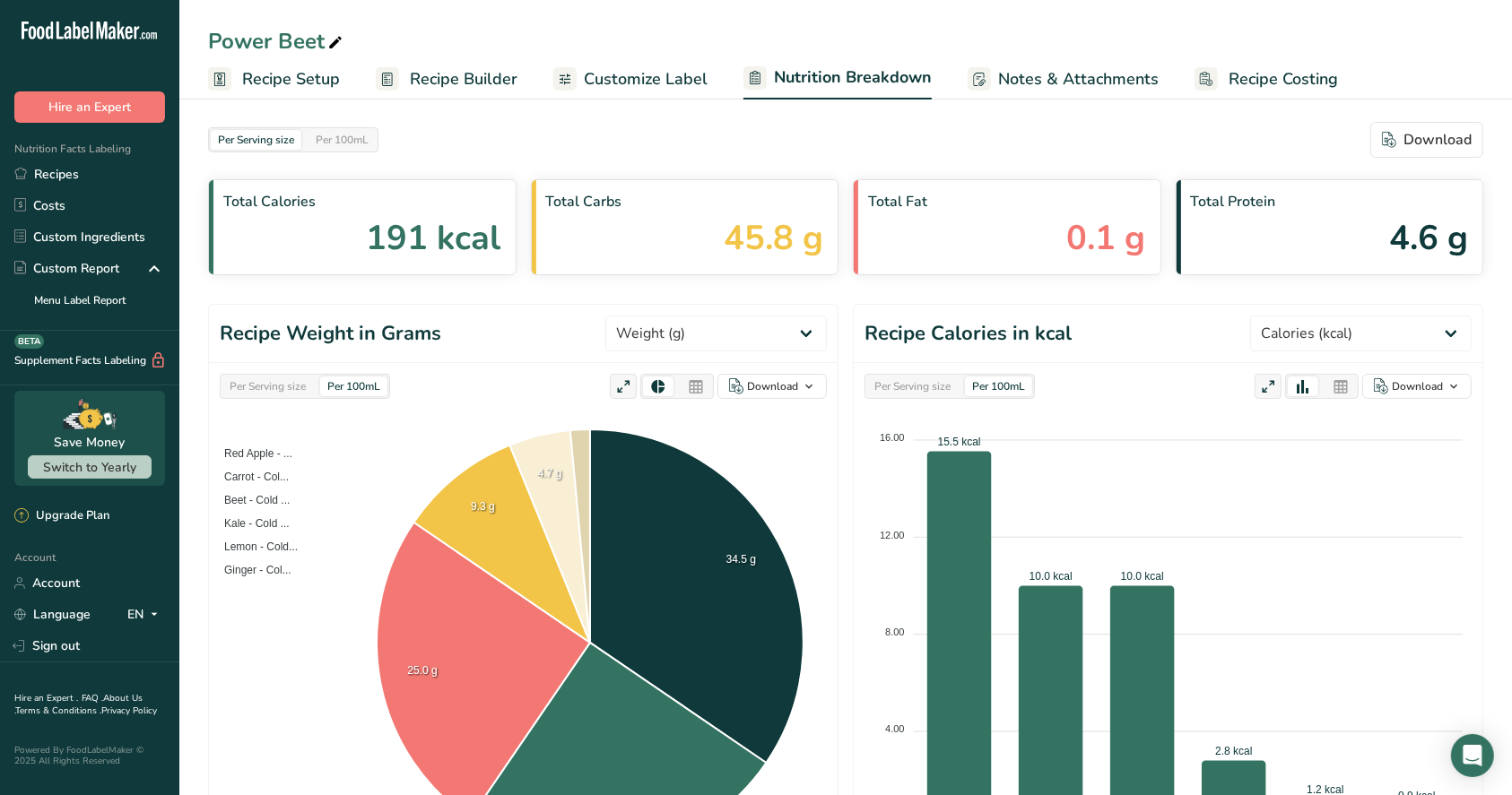 click on "Customize Label" at bounding box center (646, 79) 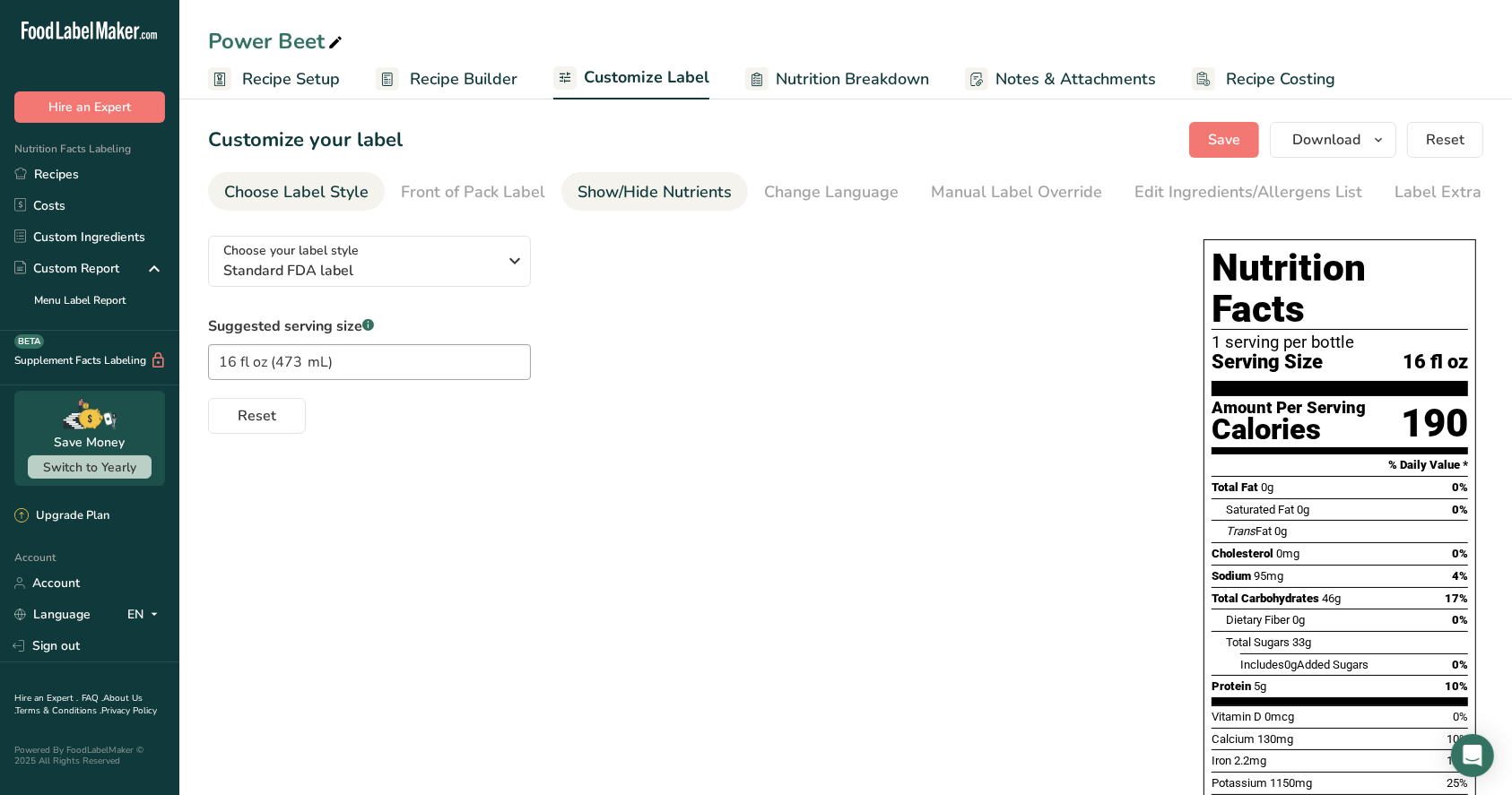 click on "Show/Hide Nutrients" at bounding box center [655, 192] 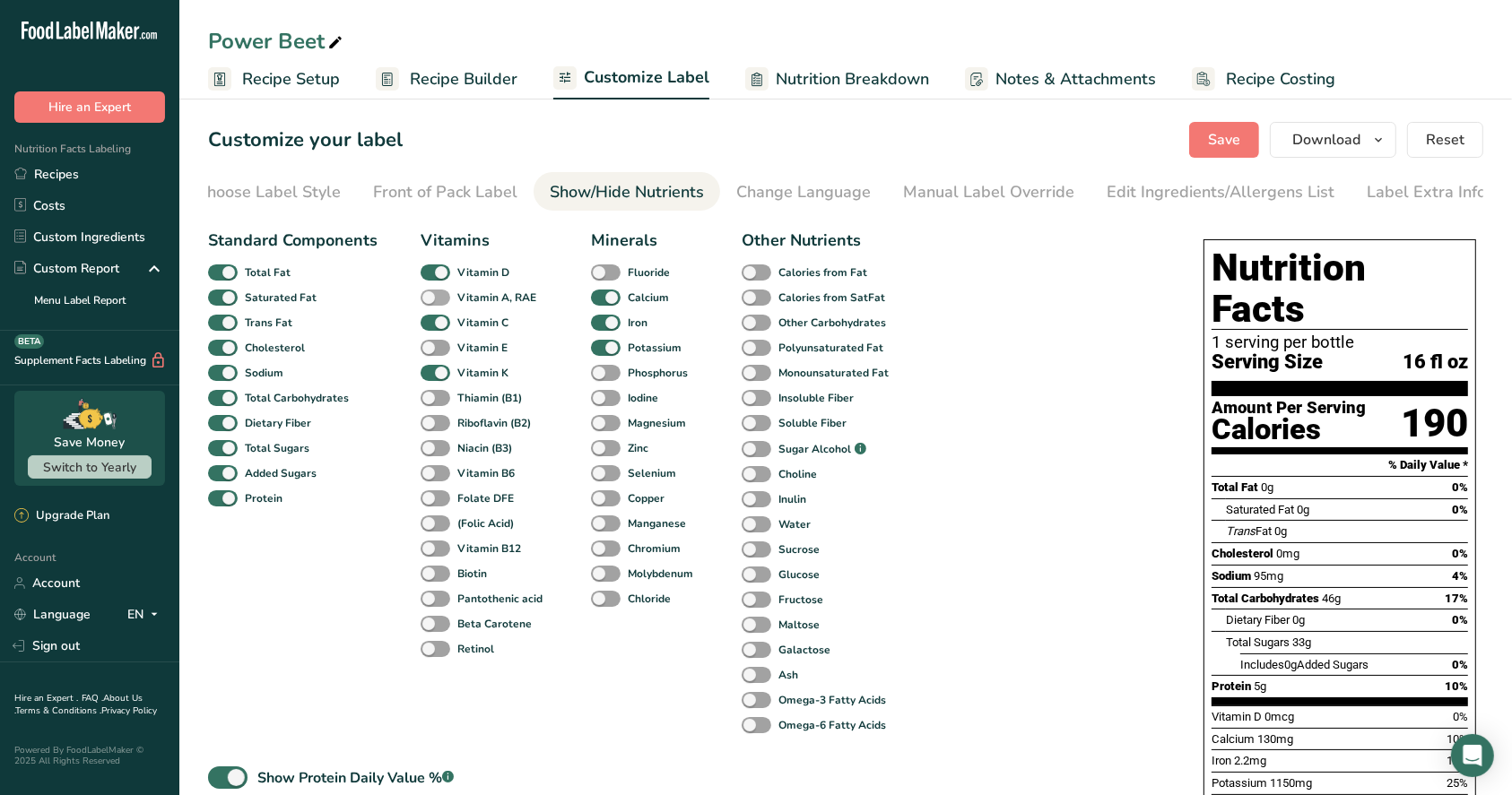 click at bounding box center (435, 298) 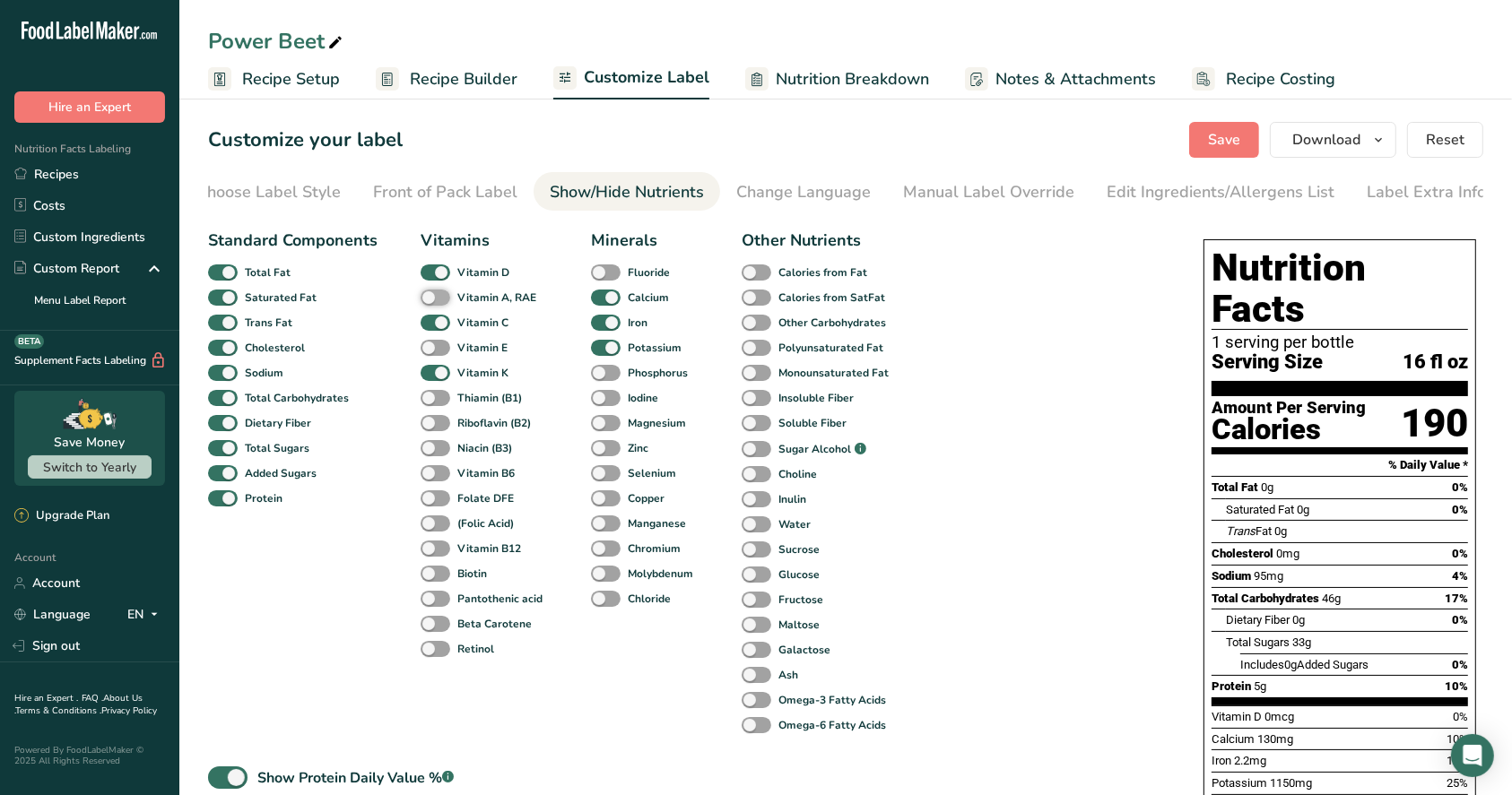 click on "Vitamin A, RAE" at bounding box center (426, 297) 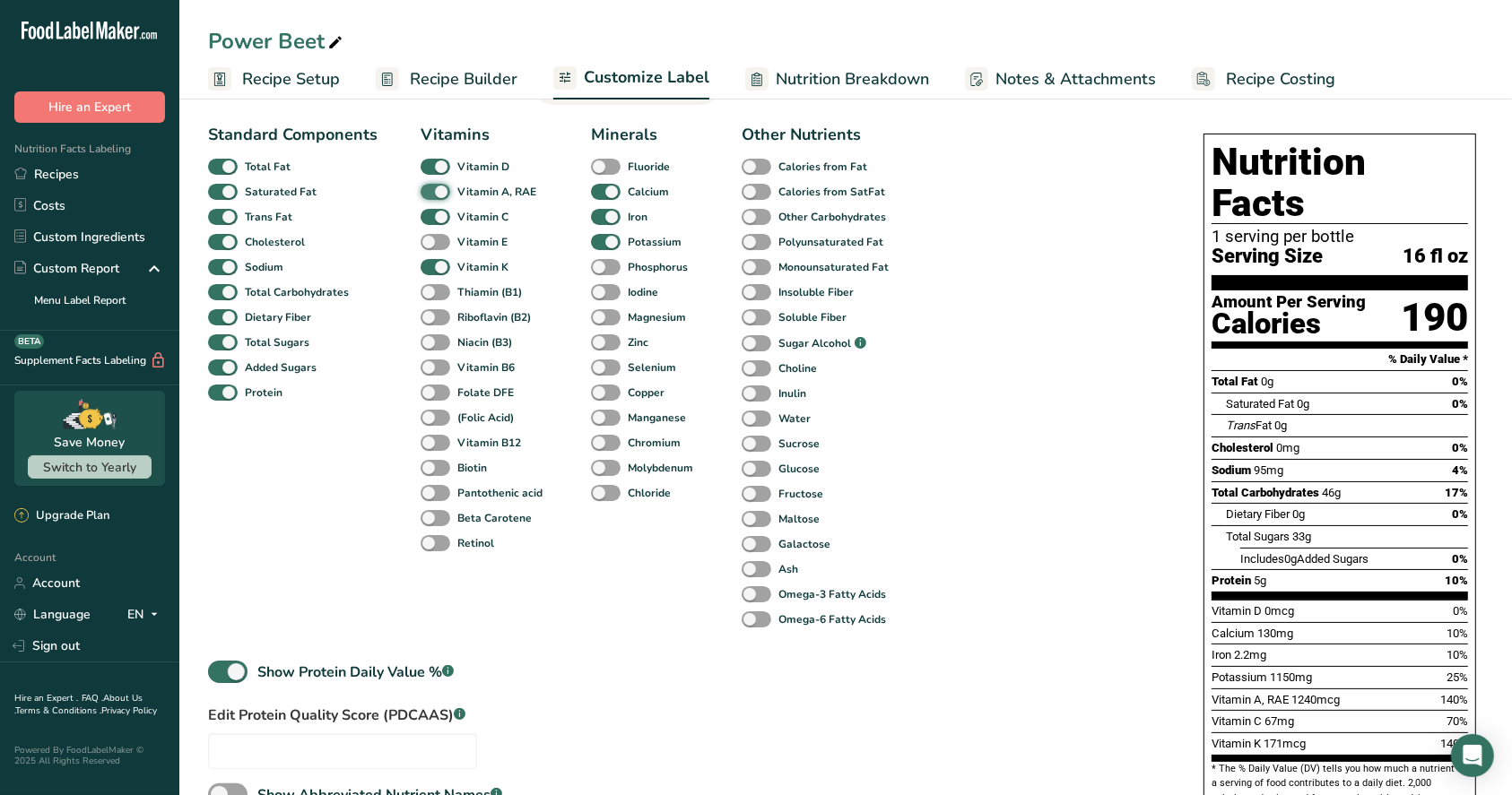 scroll, scrollTop: 0, scrollLeft: 0, axis: both 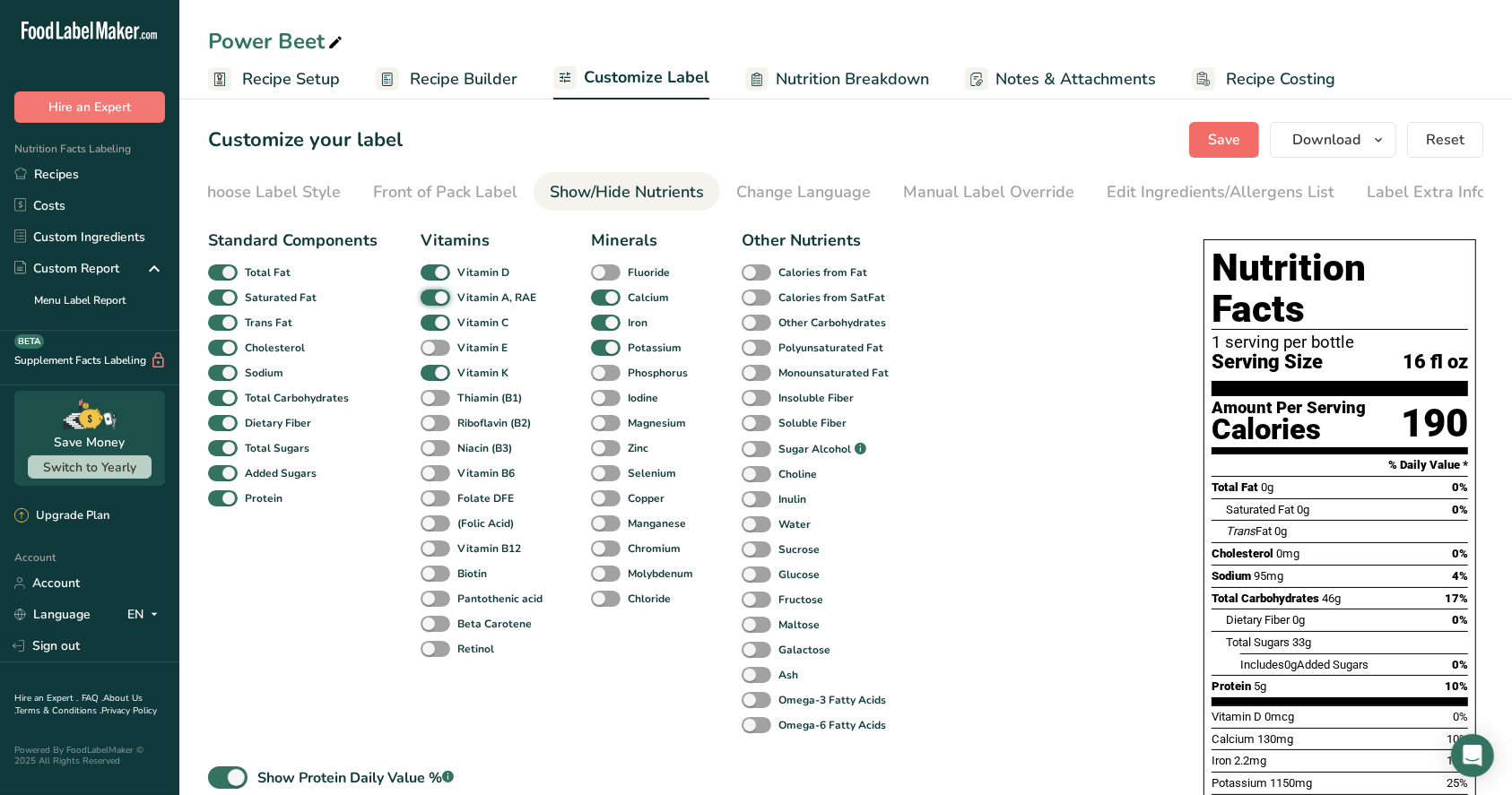 click on "Save" at bounding box center (1224, 140) 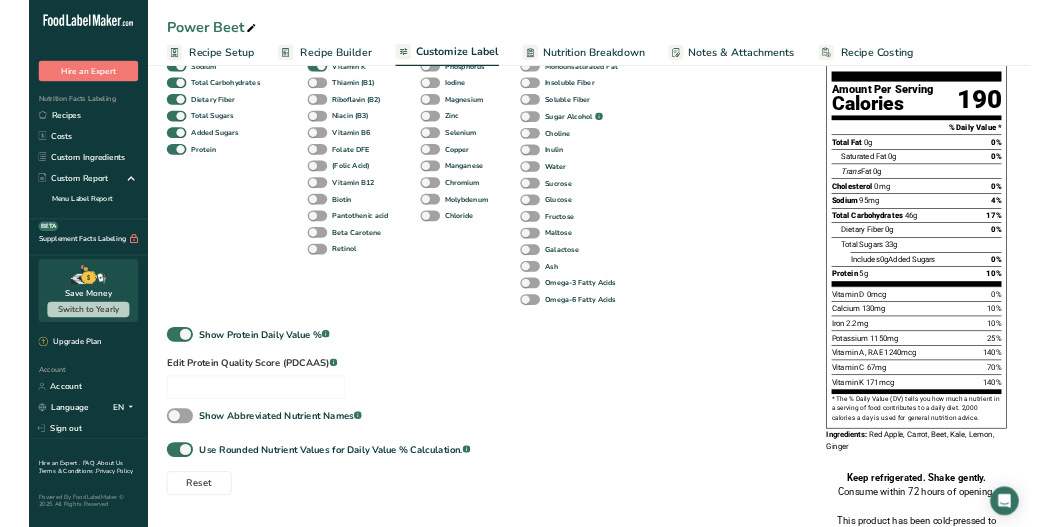 scroll, scrollTop: 0, scrollLeft: 0, axis: both 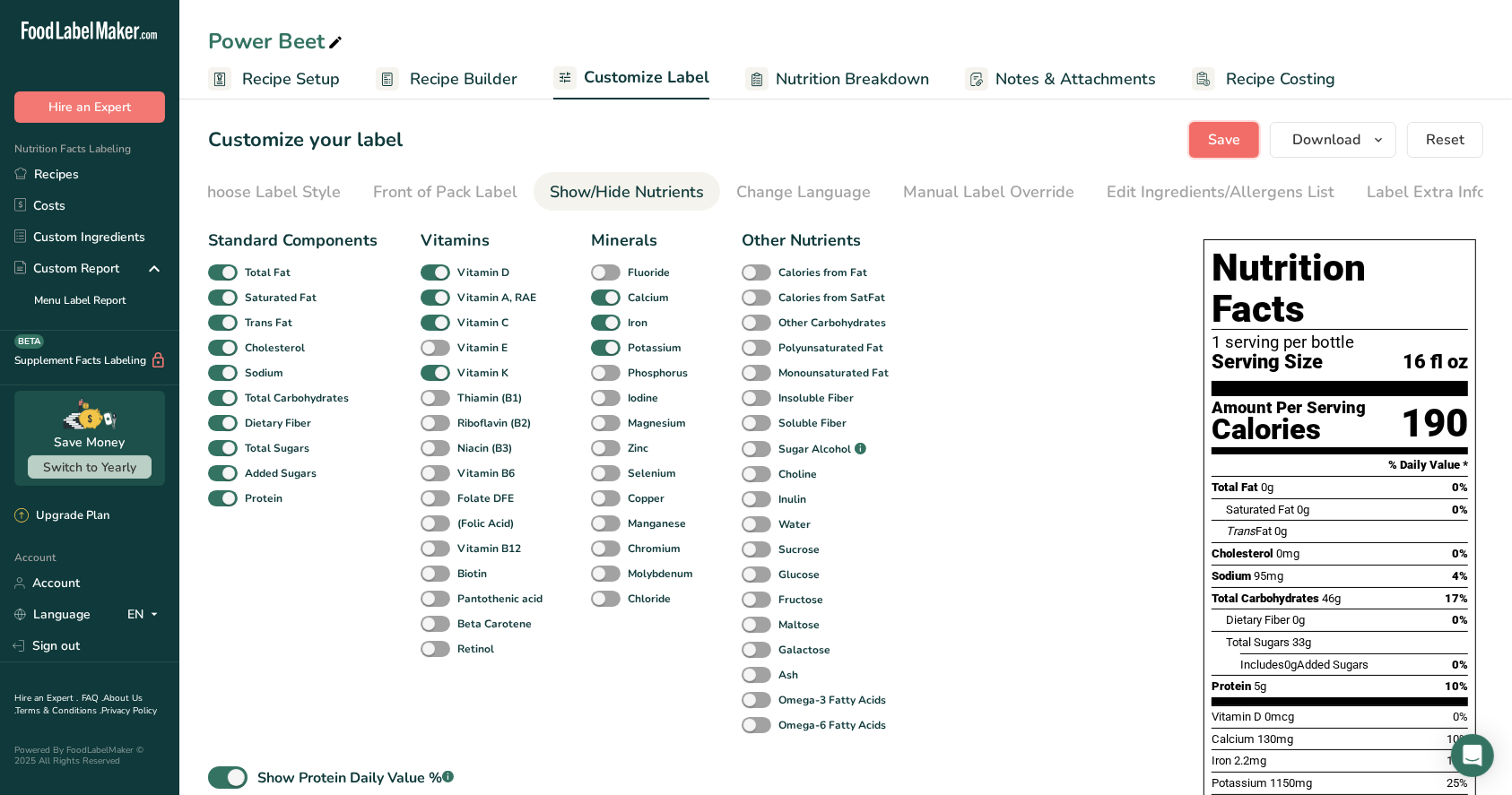 click on "Save" at bounding box center [1224, 140] 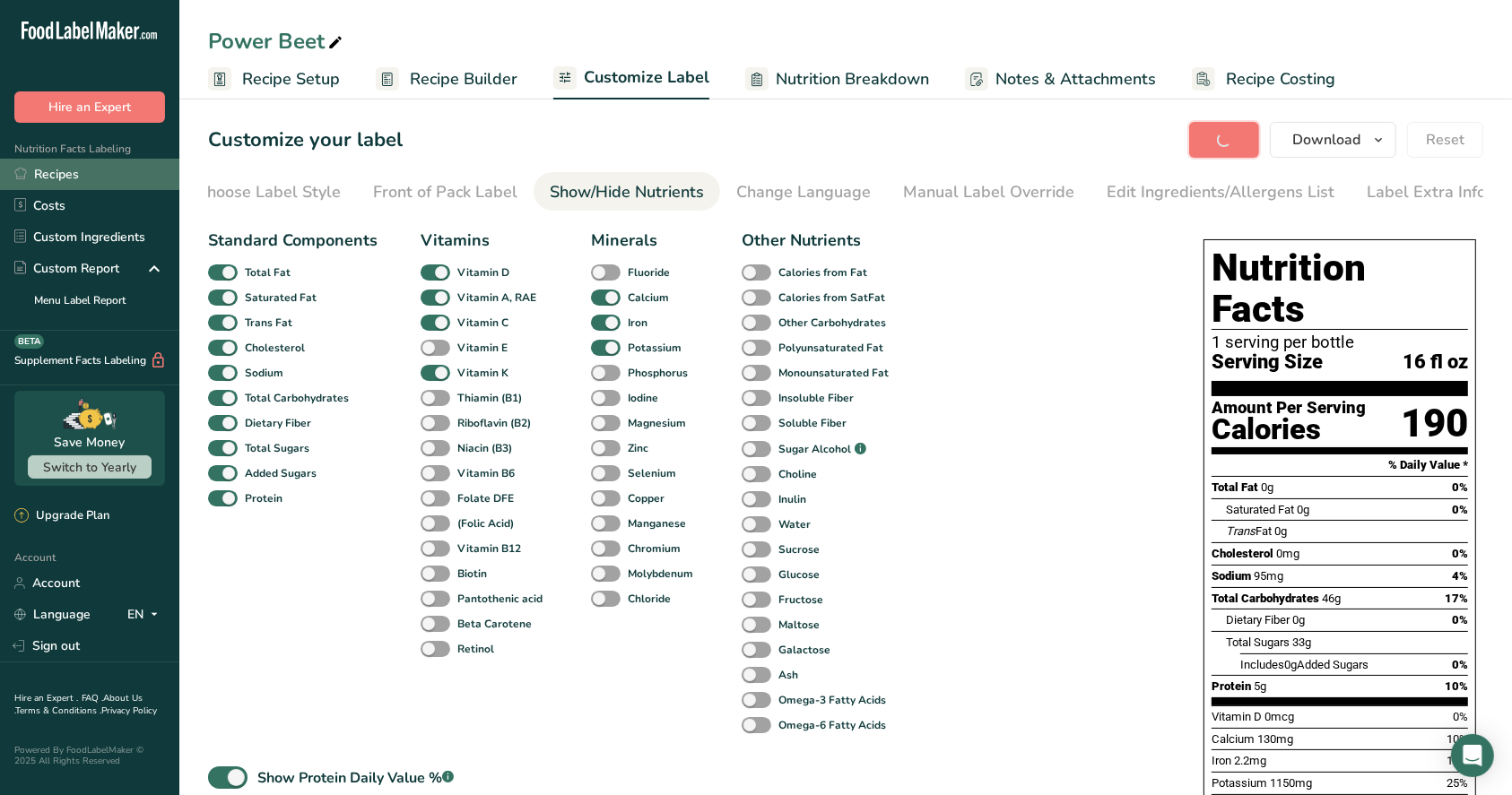 click on "Recipes" at bounding box center (90, 174) 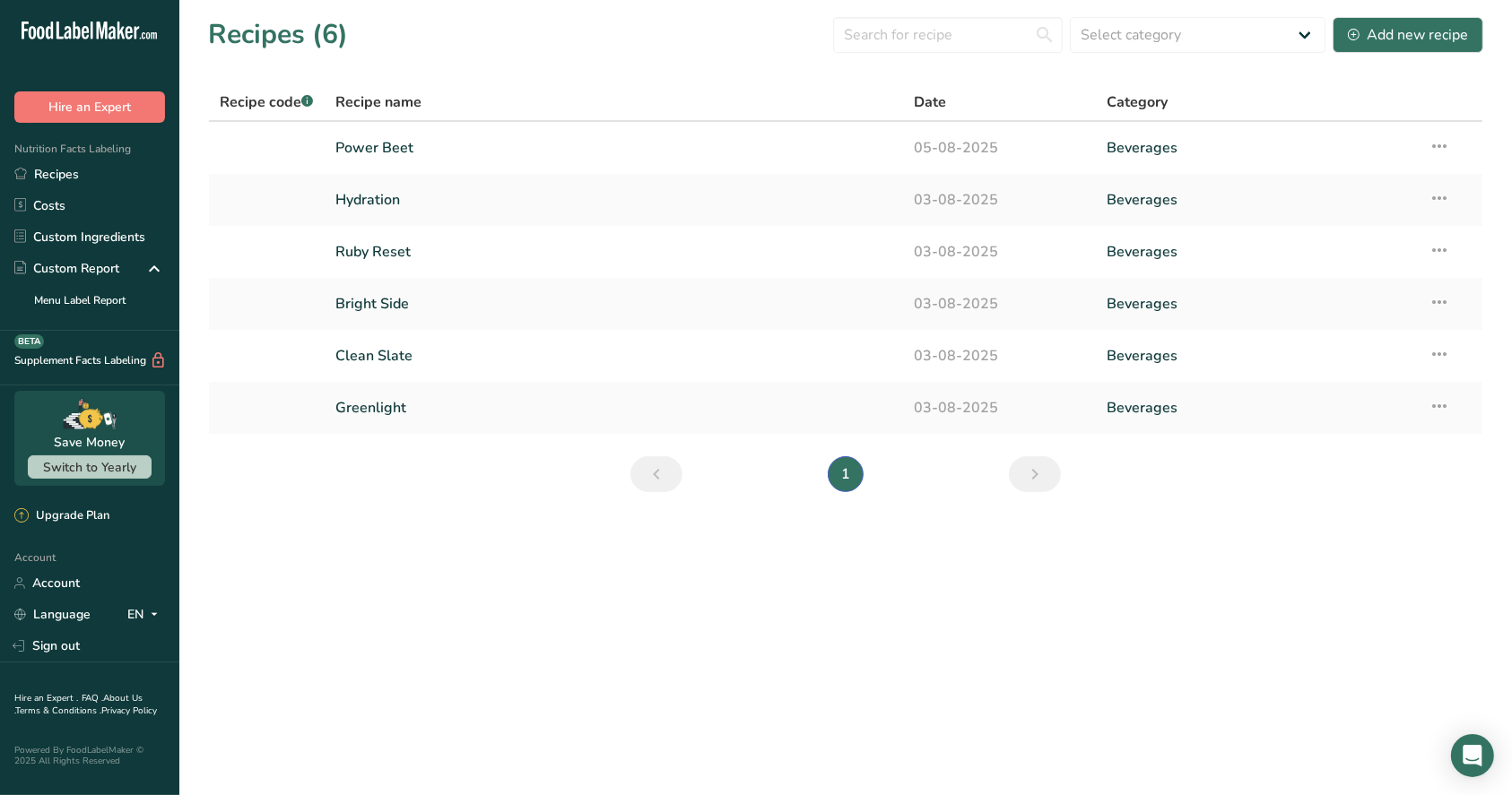 click on "Recipes (6)
Select category
All
Baked Goods
Beverages
Confectionery
Cooked Meals, Salads, & Sauces
Dairy
Snacks
Add new recipe
Recipe code
.a-a{fill:#347362;}.b-a{fill:#fff;}          Recipe name   Date   Category
Power Beet
05-08-2025
Beverages
Recipe Setup       Delete Recipe           Duplicate Recipe             Scale Recipe             Save as Sub-Recipe   .a-a{fill:#347362;}.b-a{fill:#fff;}                               Nutrition Breakdown                 Recipe Card
NEW
Amino Acids Pattern Report           Activity History
Hydration
Recipe Setup" at bounding box center (846, 260) 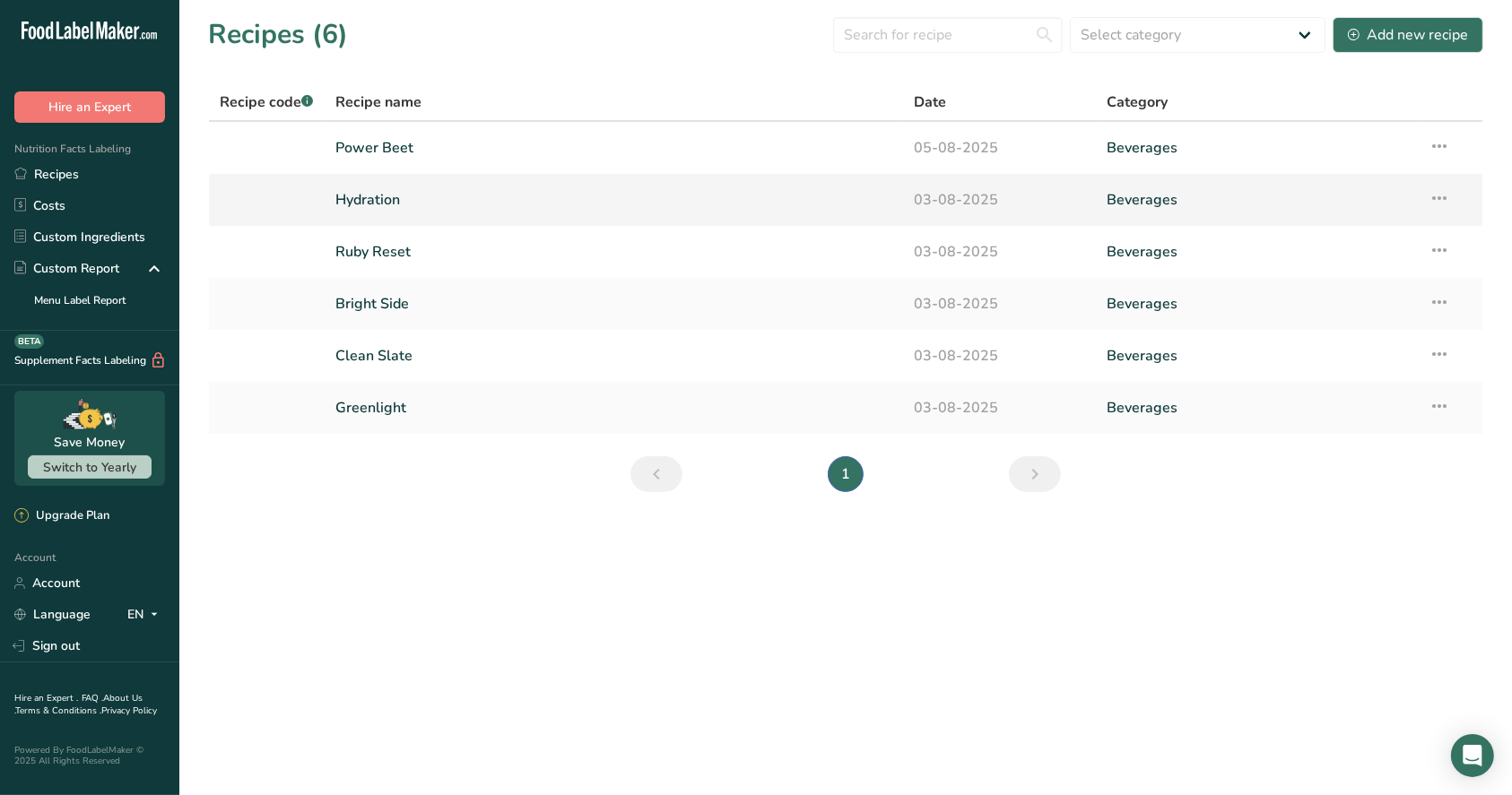 click at bounding box center (1439, 198) 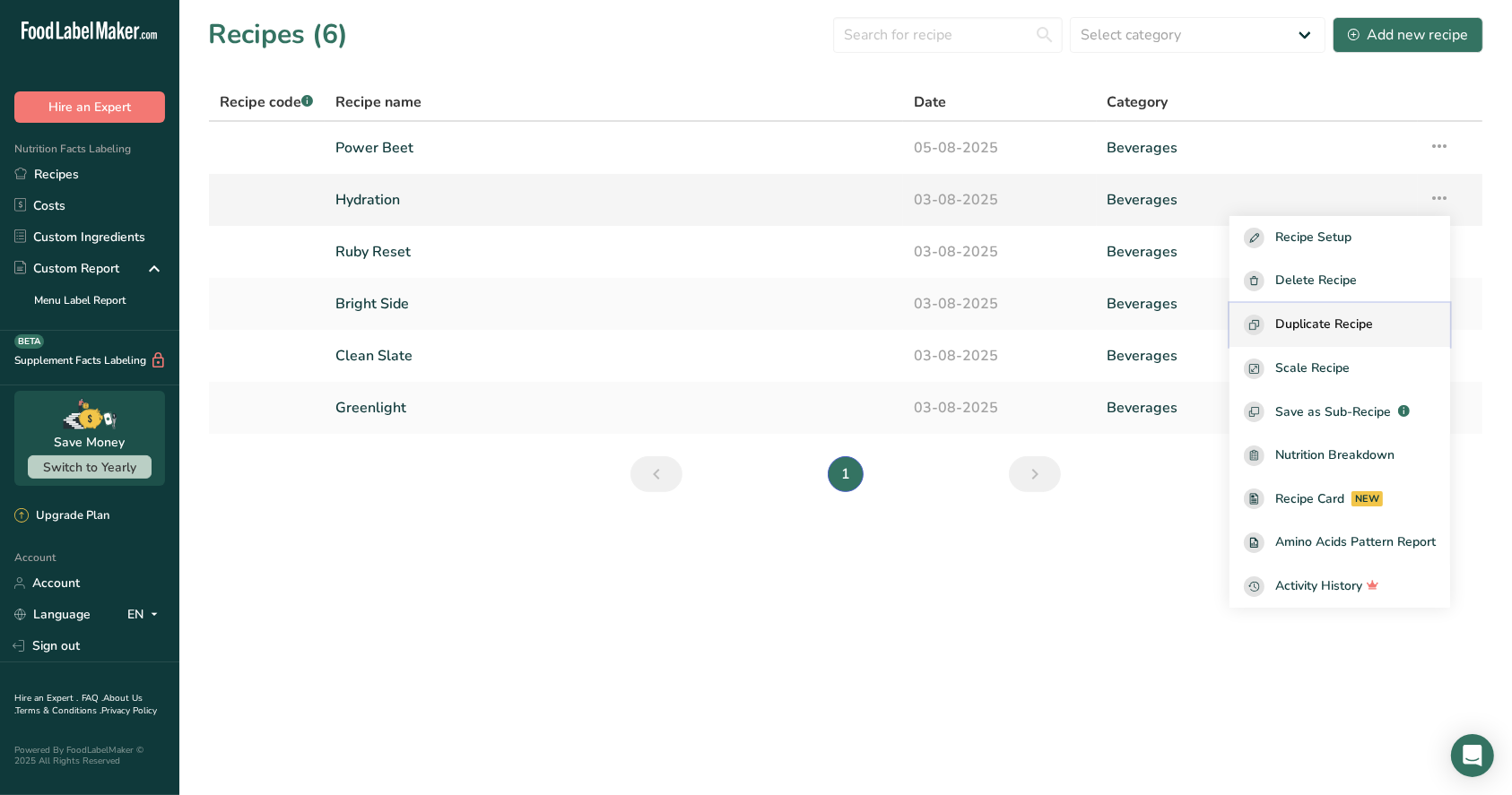 click on "Duplicate Recipe" at bounding box center [1324, 324] 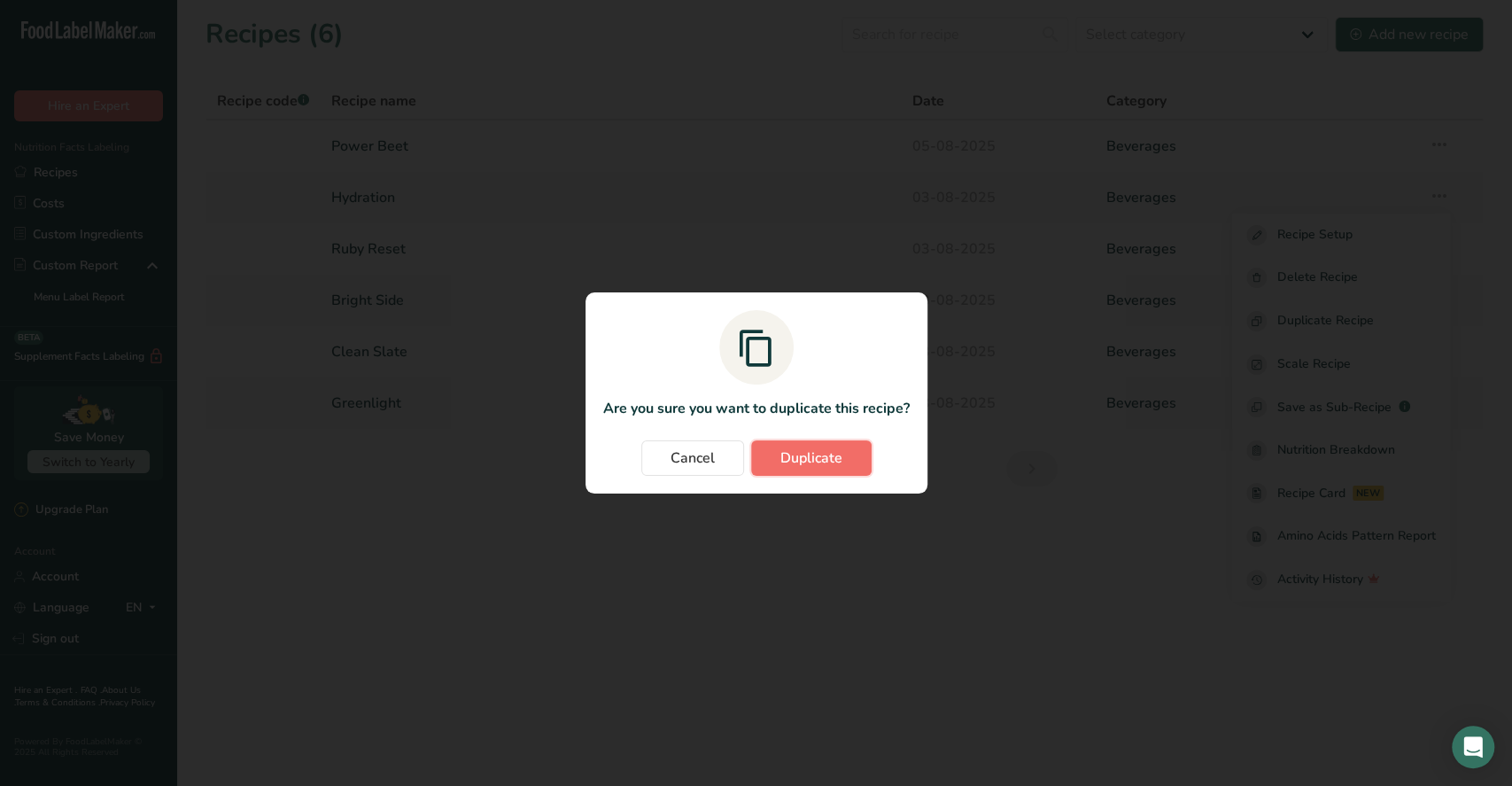 click on "Duplicate" at bounding box center (811, 458) 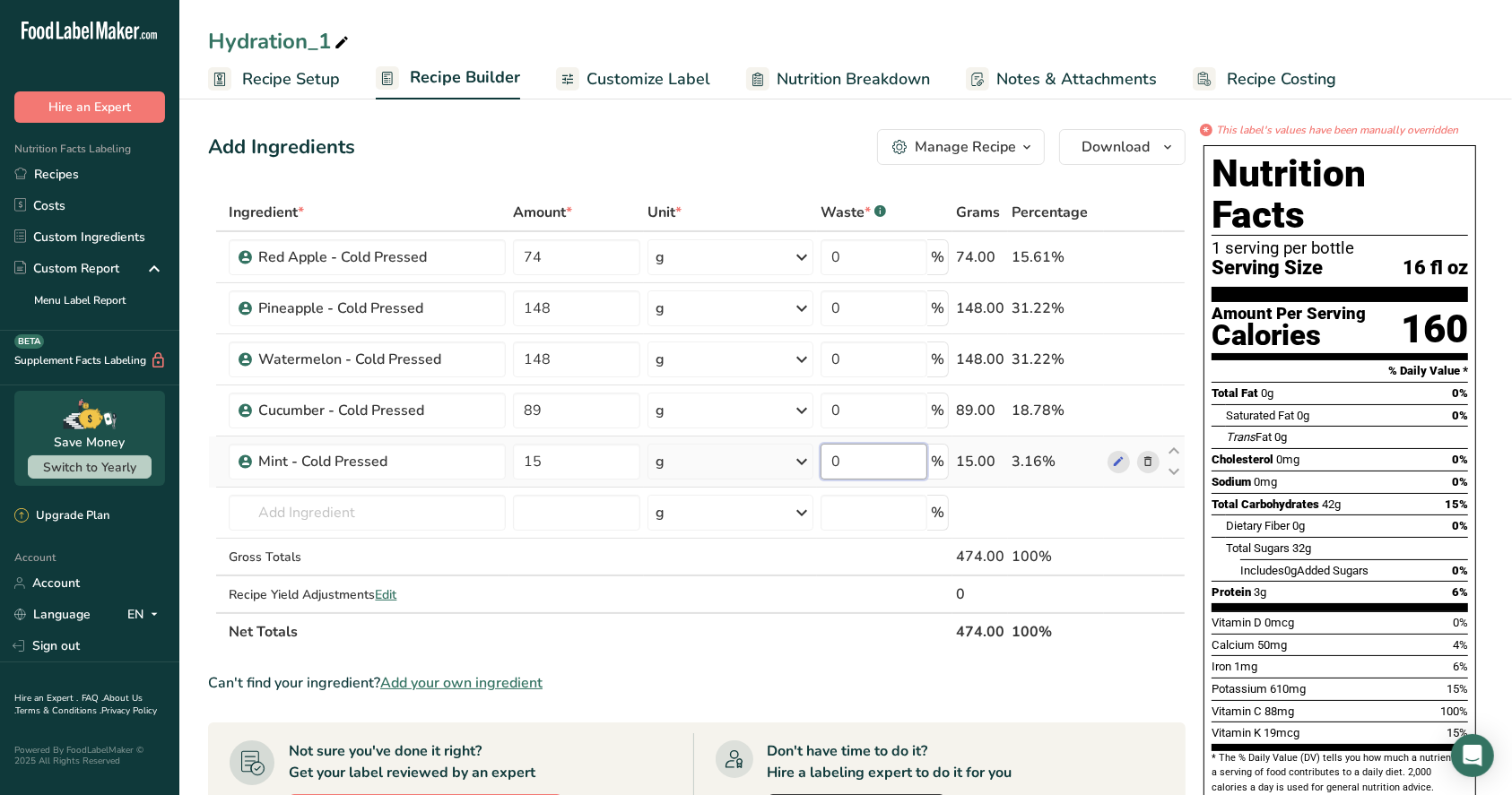 drag, startPoint x: 844, startPoint y: 464, endPoint x: 839, endPoint y: 473, distance: 10.29563 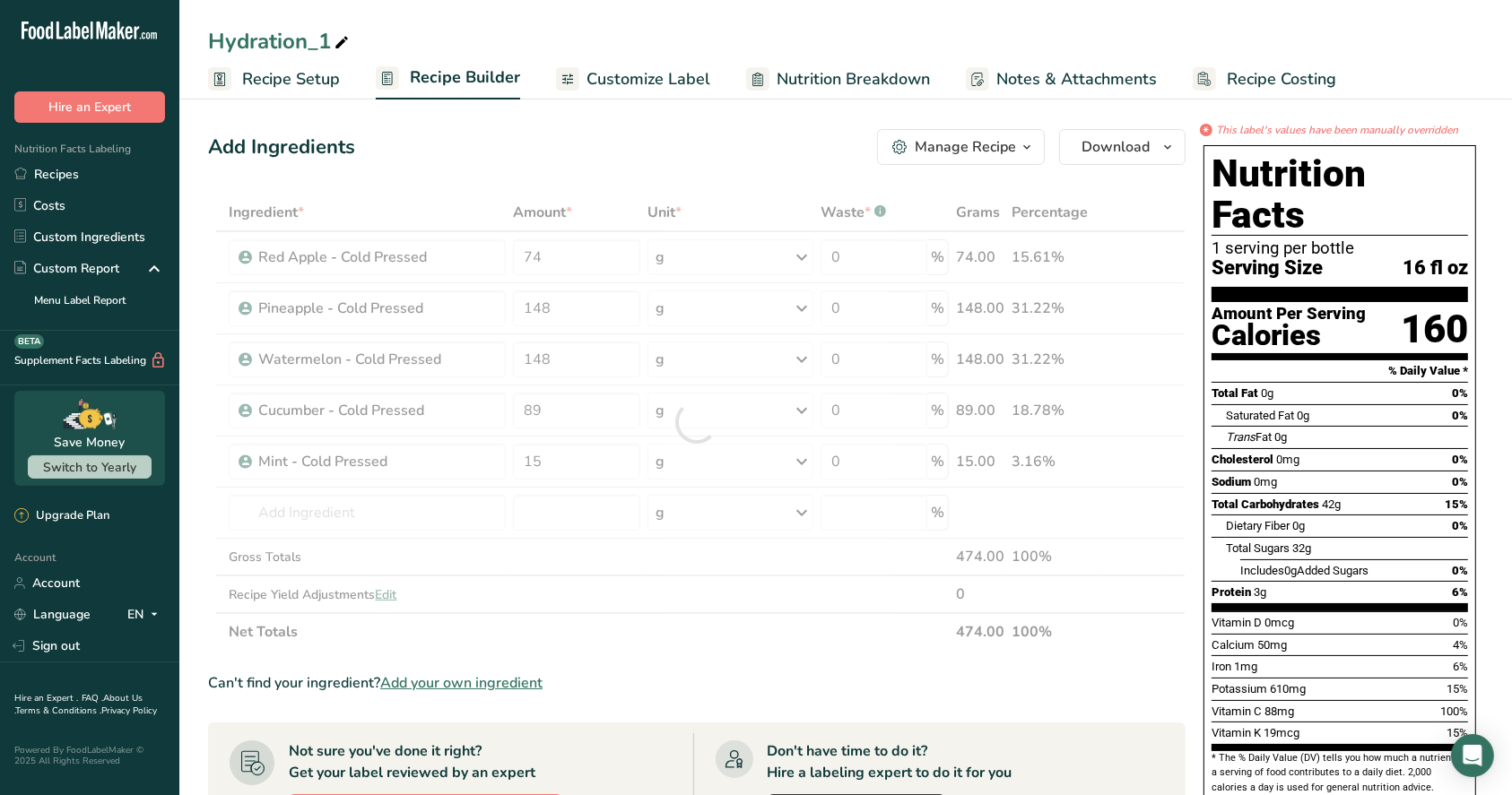 drag, startPoint x: 839, startPoint y: 473, endPoint x: 807, endPoint y: 455, distance: 36.71512 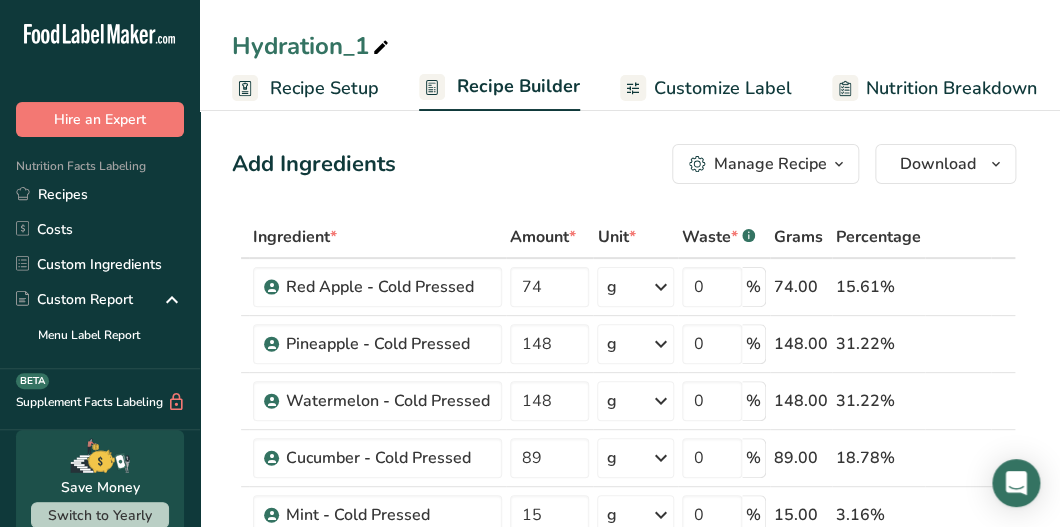 click at bounding box center [381, 48] 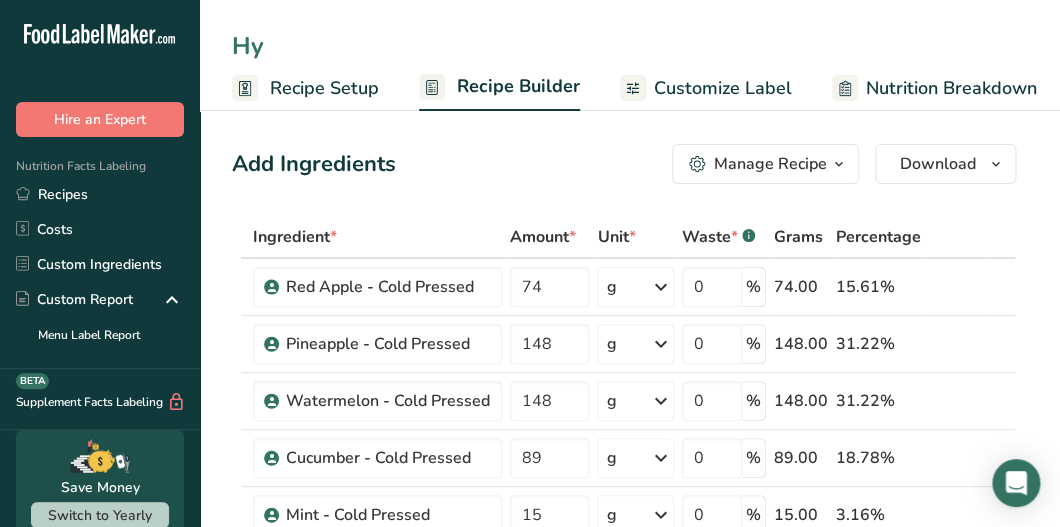 type on "H" 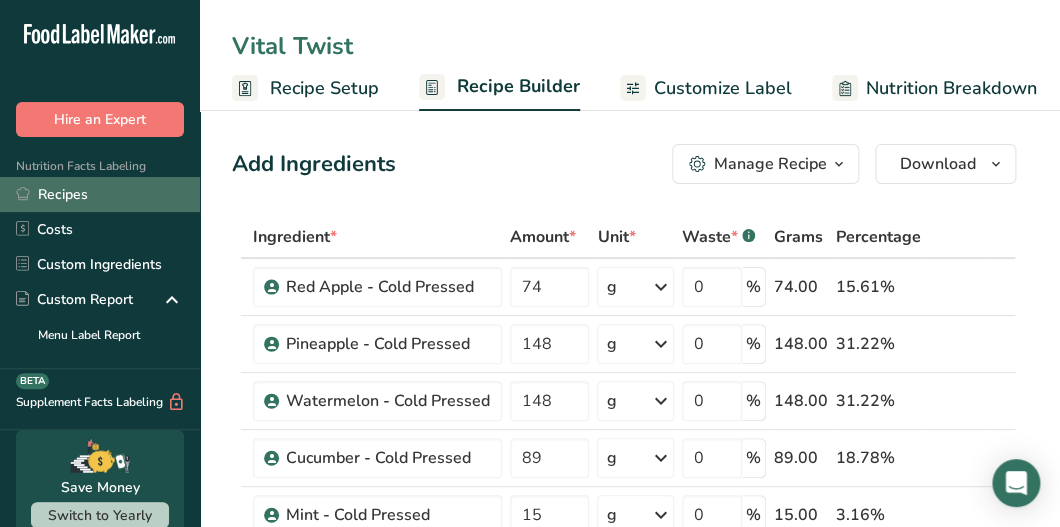 type on "Vital Twist" 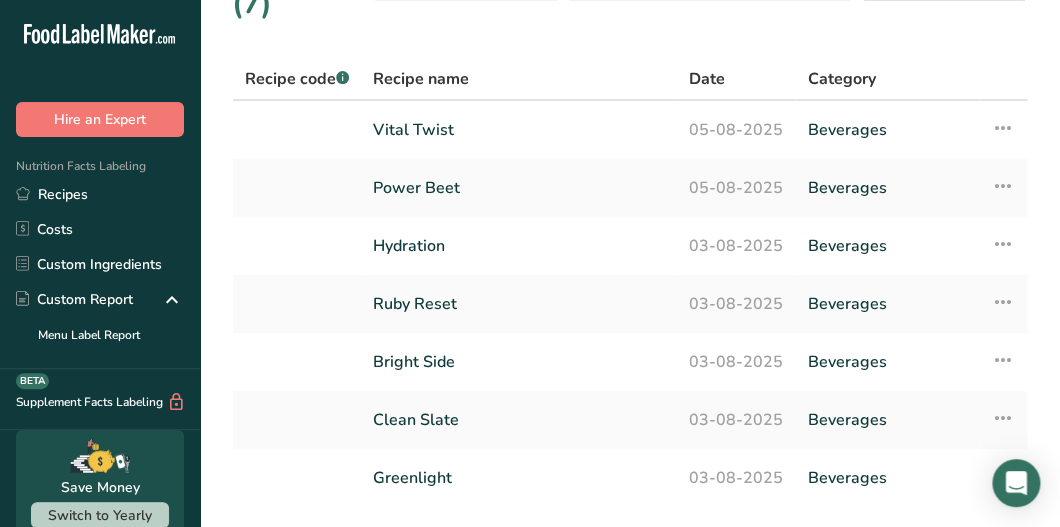 scroll, scrollTop: 75, scrollLeft: 0, axis: vertical 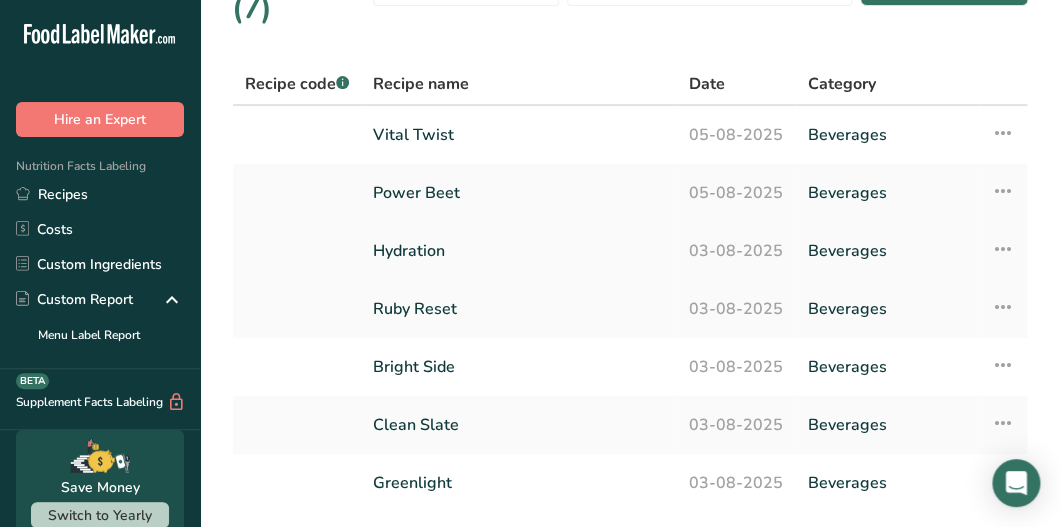 click at bounding box center [1003, 249] 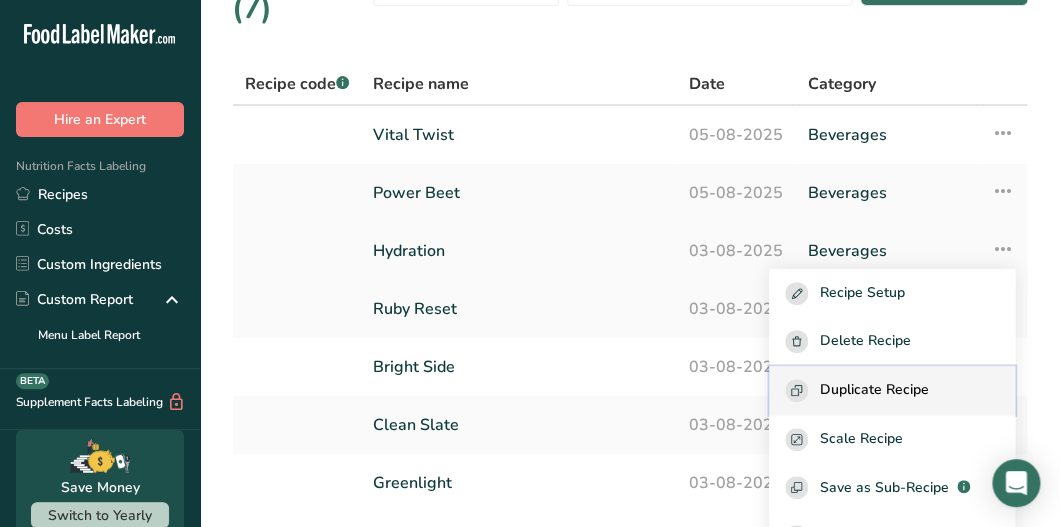 click on "Duplicate Recipe" at bounding box center [874, 390] 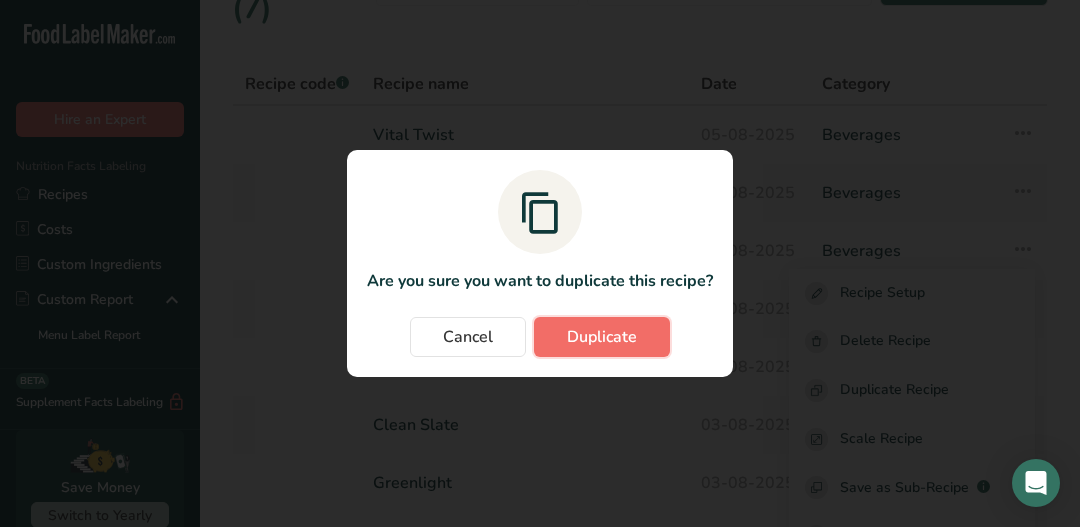 click on "Duplicate" at bounding box center (602, 337) 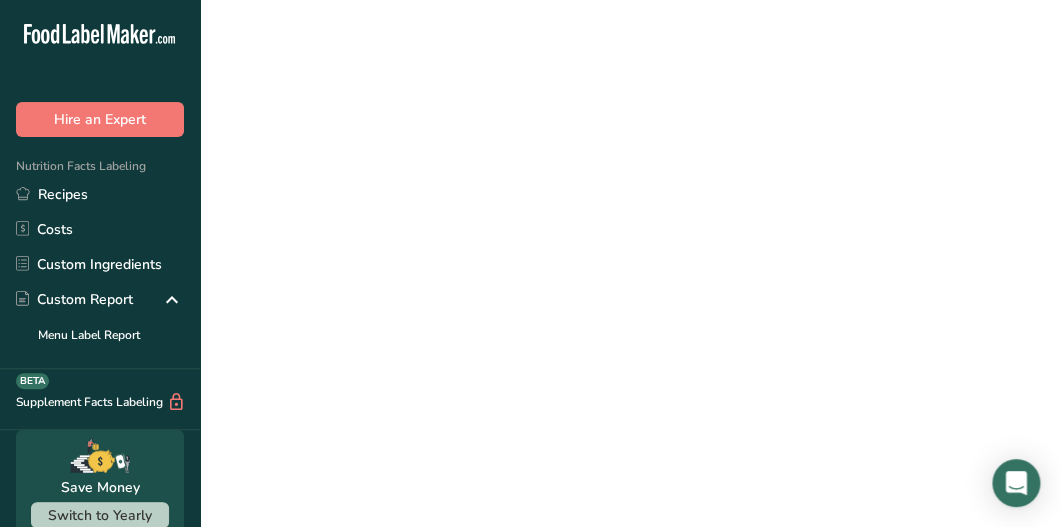 scroll, scrollTop: 0, scrollLeft: 0, axis: both 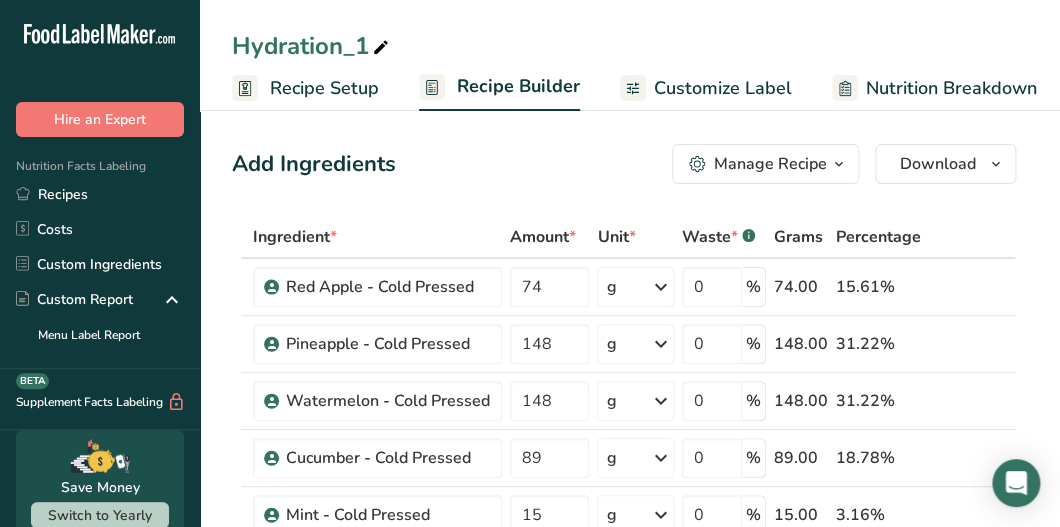 click at bounding box center (381, 48) 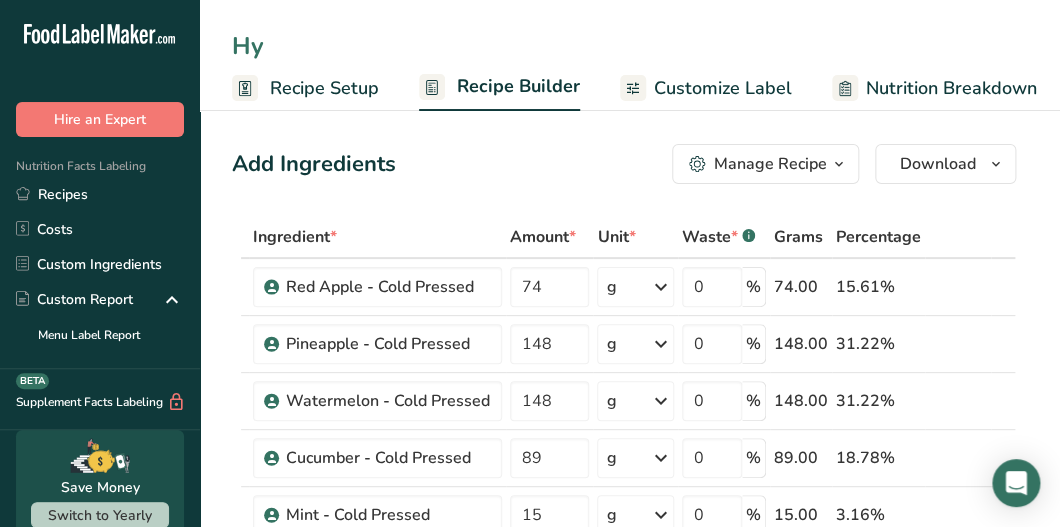 type on "H" 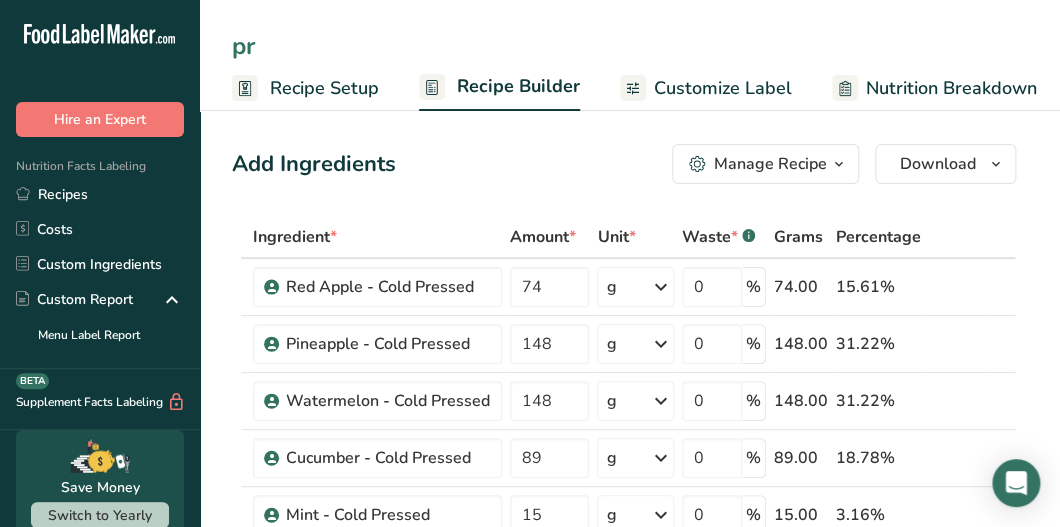 type on "p" 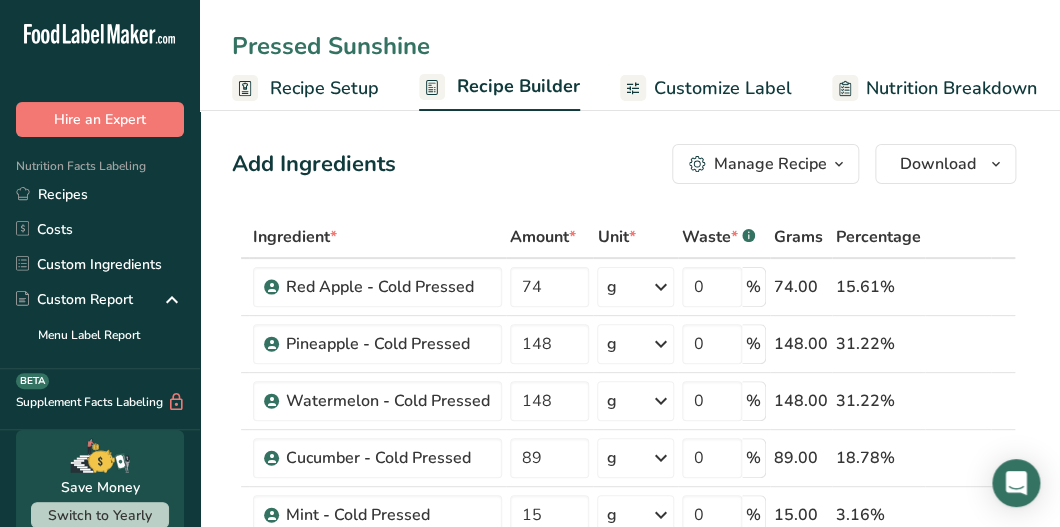 click on "Pressed Sunshine" at bounding box center (630, 46) 